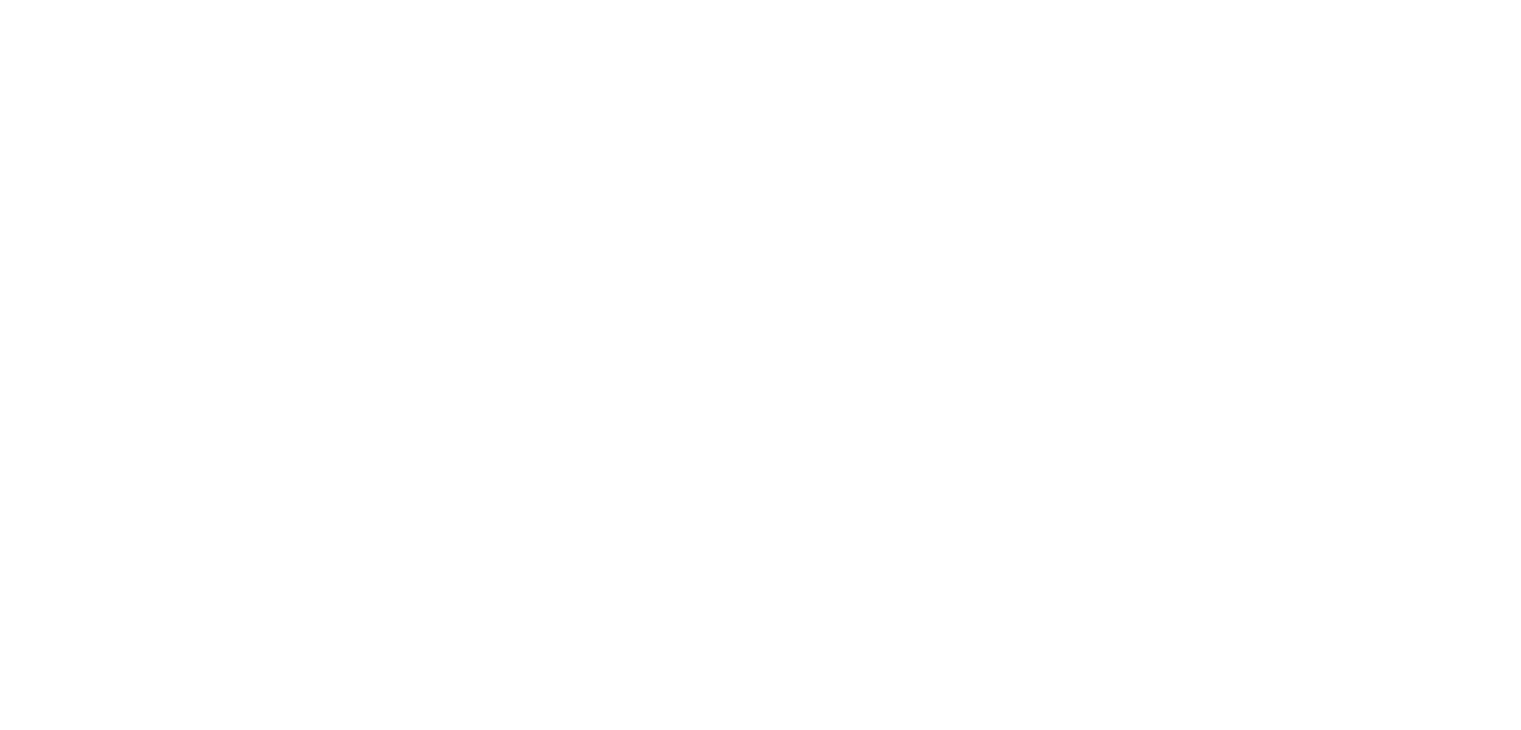 scroll, scrollTop: 0, scrollLeft: 0, axis: both 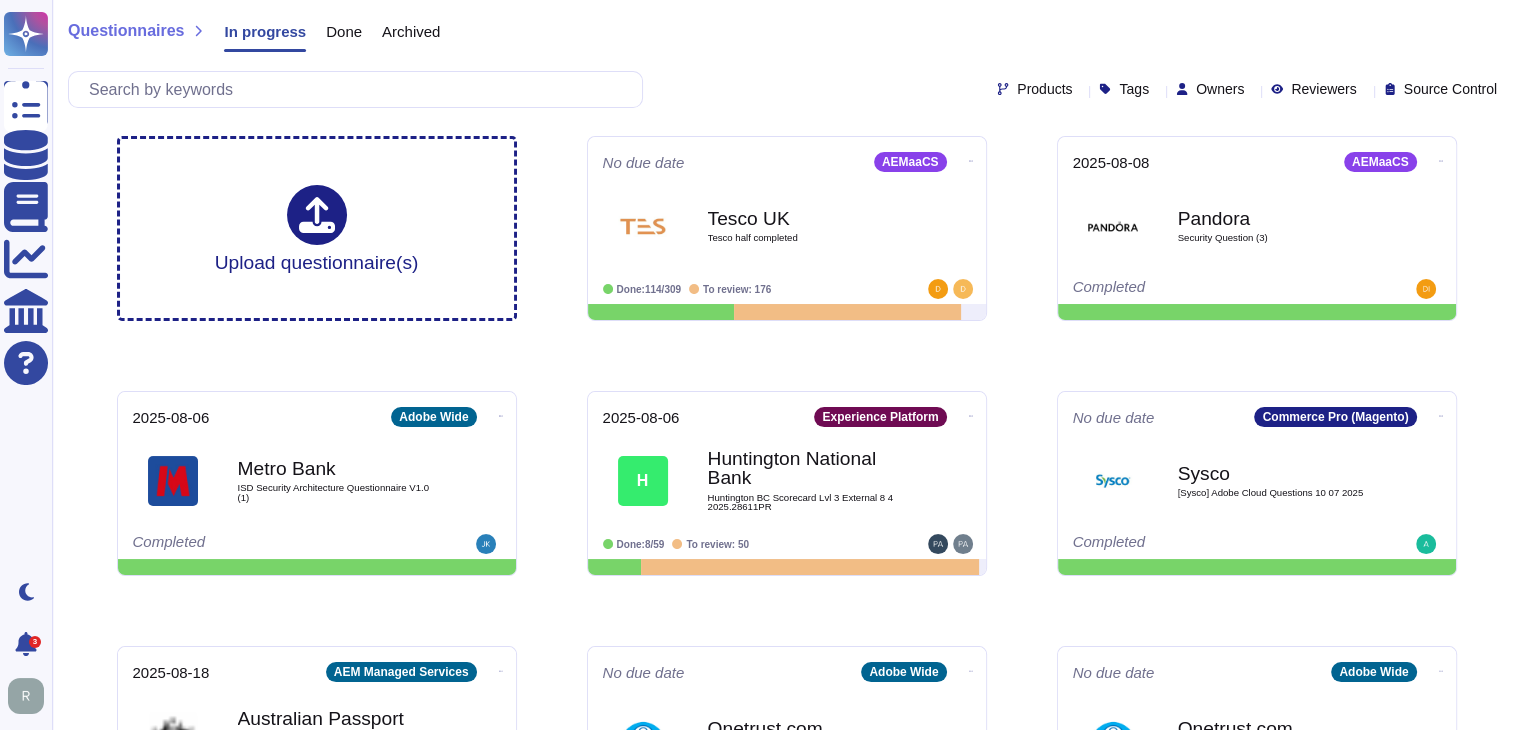 click on "Products Tags Owners Reviewers Source Control" at bounding box center (786, 89) 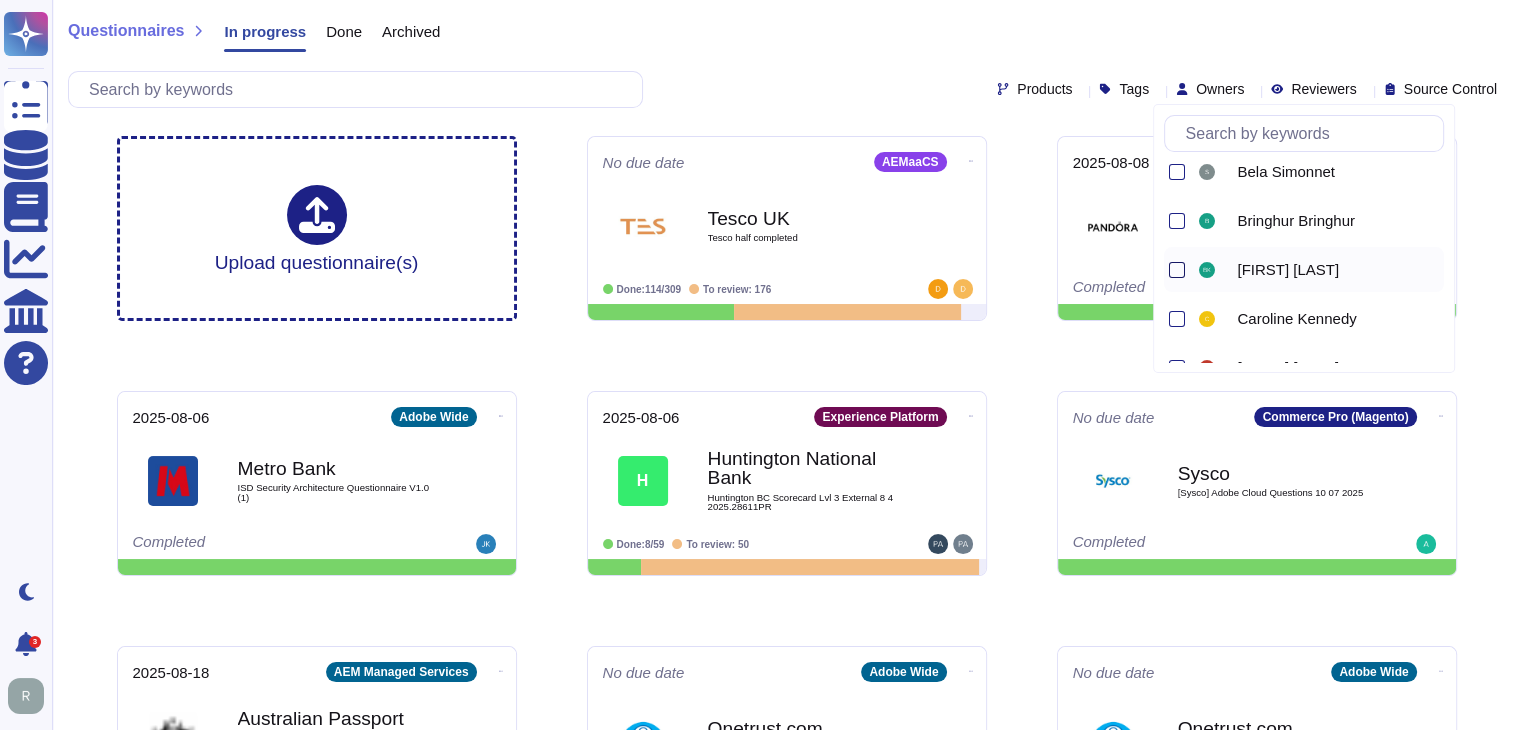 scroll, scrollTop: 355, scrollLeft: 0, axis: vertical 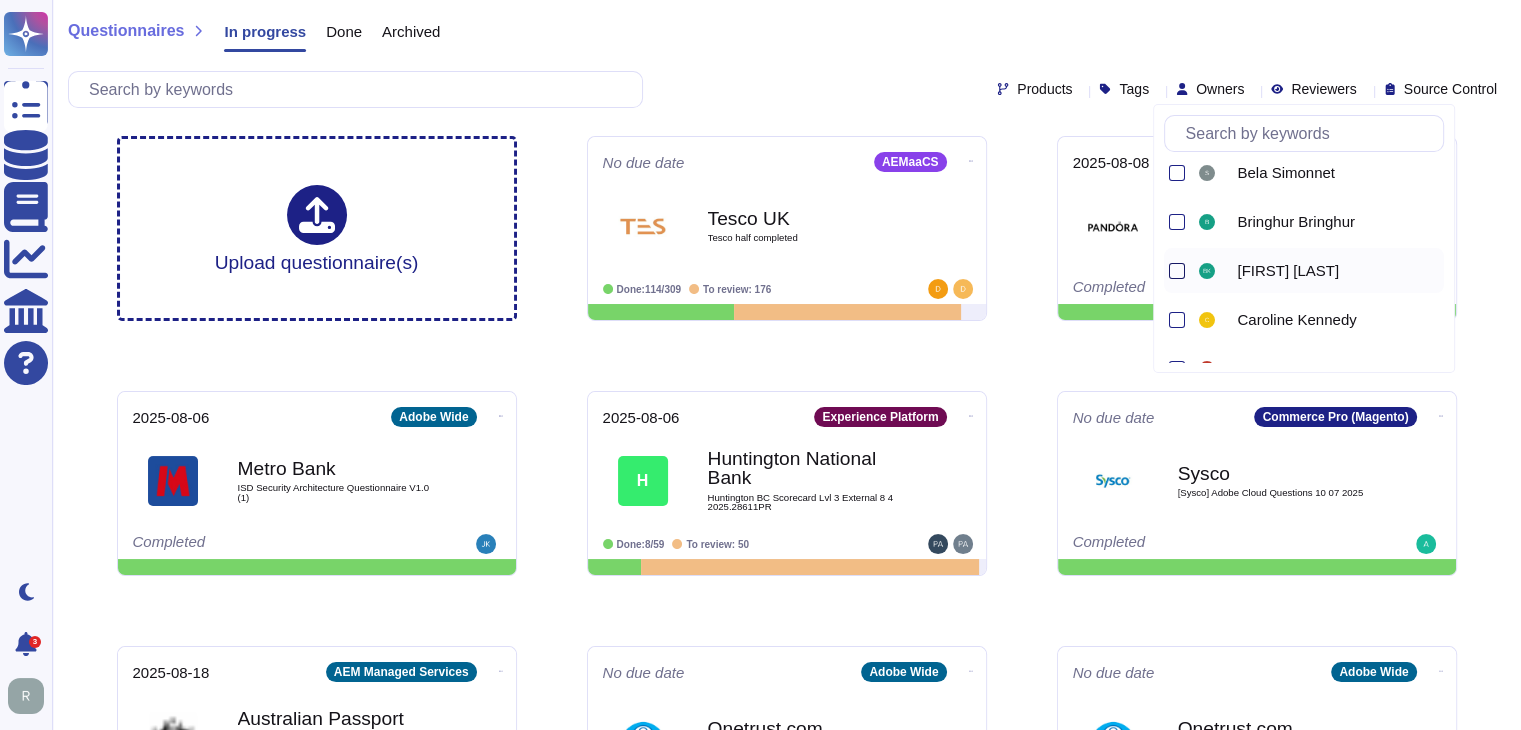 click at bounding box center [1177, 271] 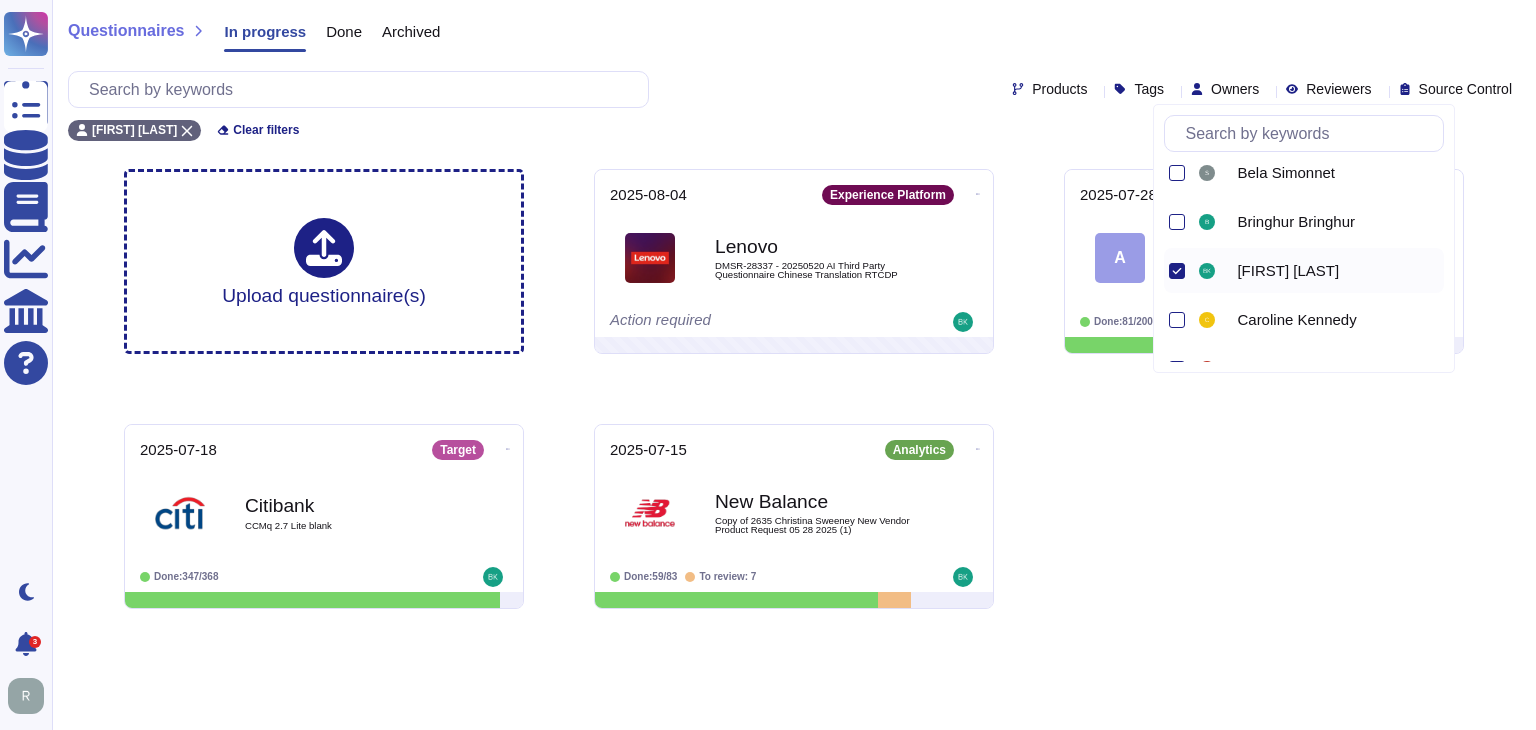 click on "Questionnaires In progress Done Archived Products Tags Owners Reviewers Source Control Bryce Kaline Clear filters" at bounding box center [794, 76] 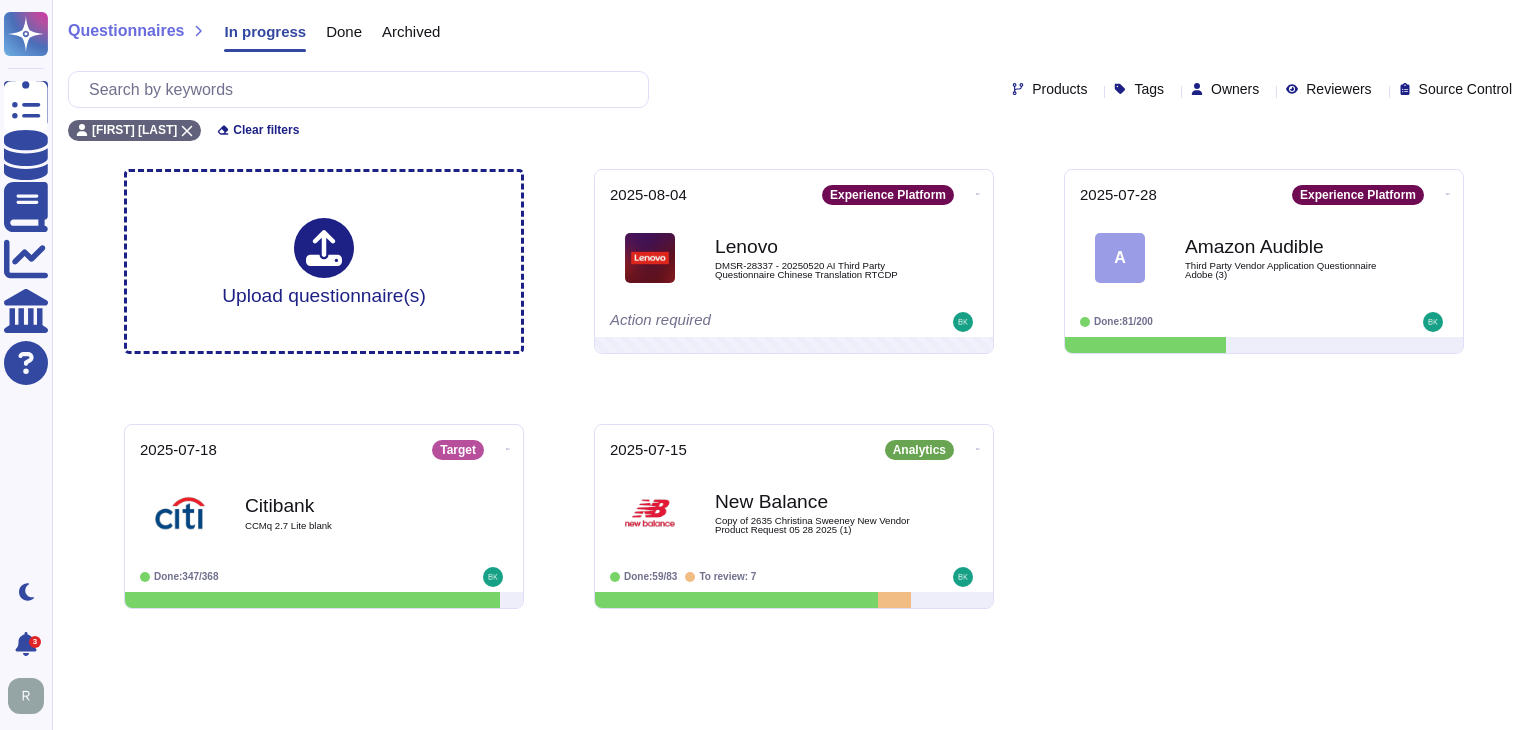 click on "Upload questionnaire(s) [DATE] Experience Platform Lenovo DMSR-28337 - [DATE] AI Third Party Questionnaire Chinese Translation RTCDP Action required [DATE] Experience Platform A Amazon Audible Third Party Vendor Application Questionnaire Adobe ([NUMBER]) Done: [NUMBER]/[NUMBER] [DATE] Target Citibank CCMq [NUMBER] [NUMBER] blank Done: [NUMBER]/[NUMBER] [DATE] Analytics New Balance Copy of [NUMBER] [FIRST] [LAST] New Vendor Product Request [NUMBER] [NUMBER] ([NUMBER]) Done: [NUMBER]/[NUMBER] To review: [NUMBER]" at bounding box center [794, 389] 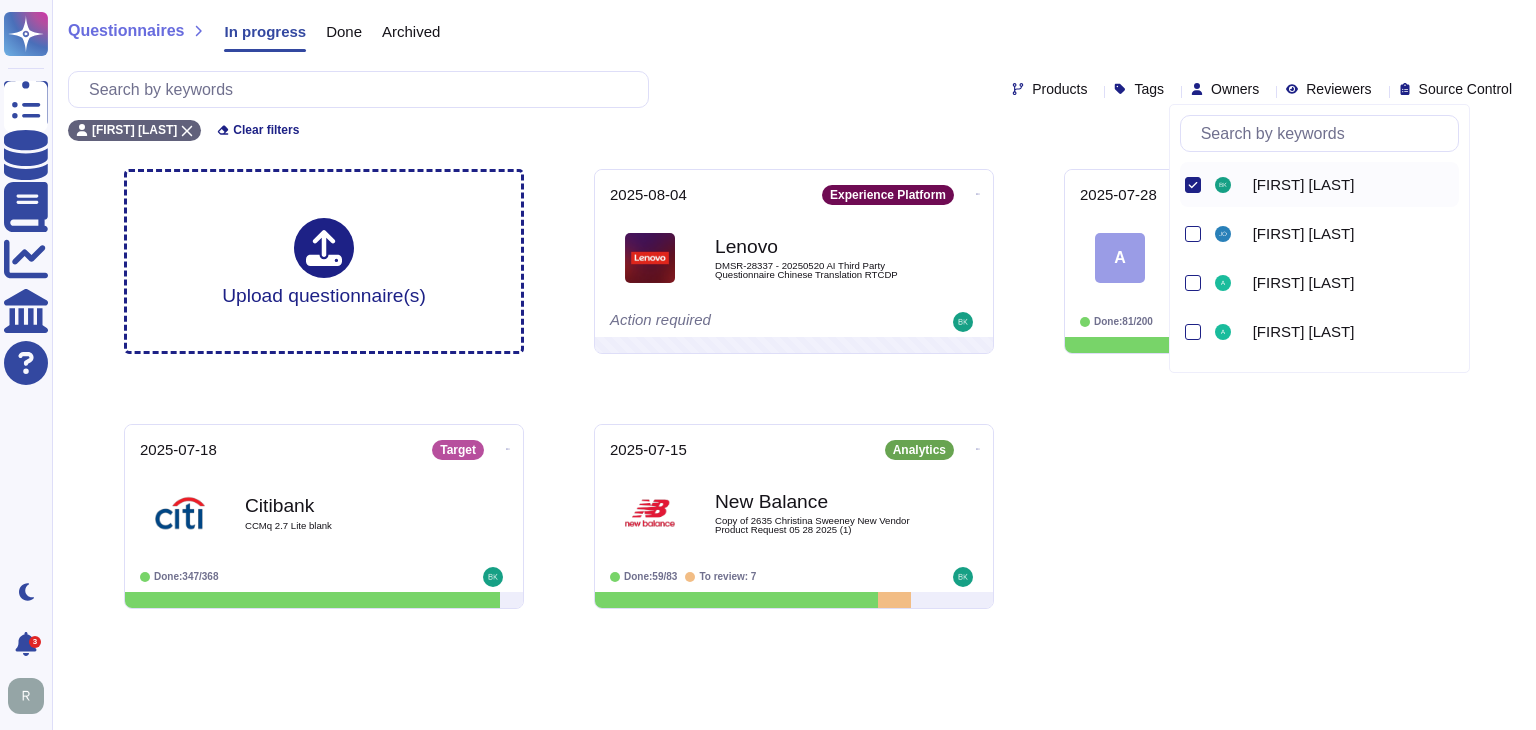 click 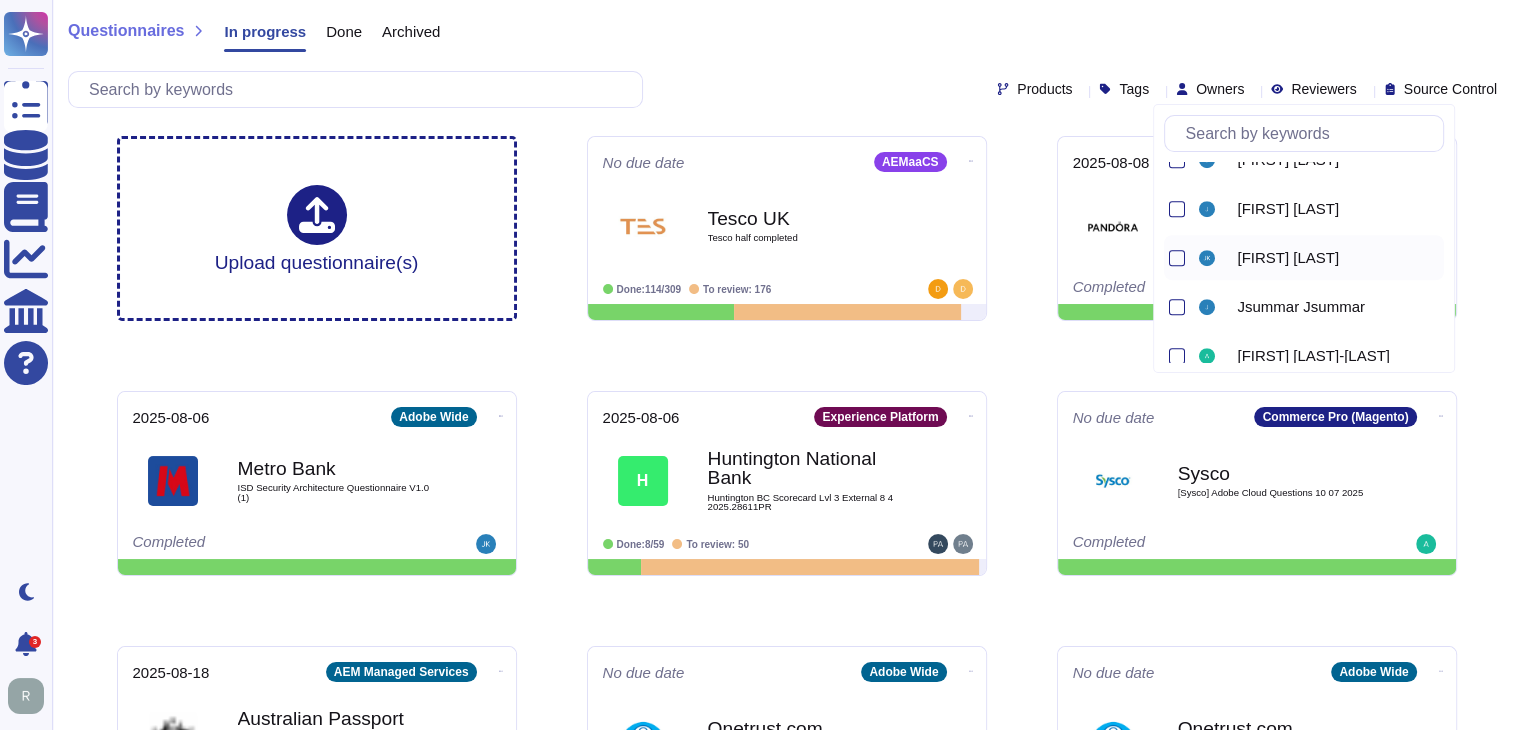 click on "[FIRST] [LAST]" at bounding box center [1288, 258] 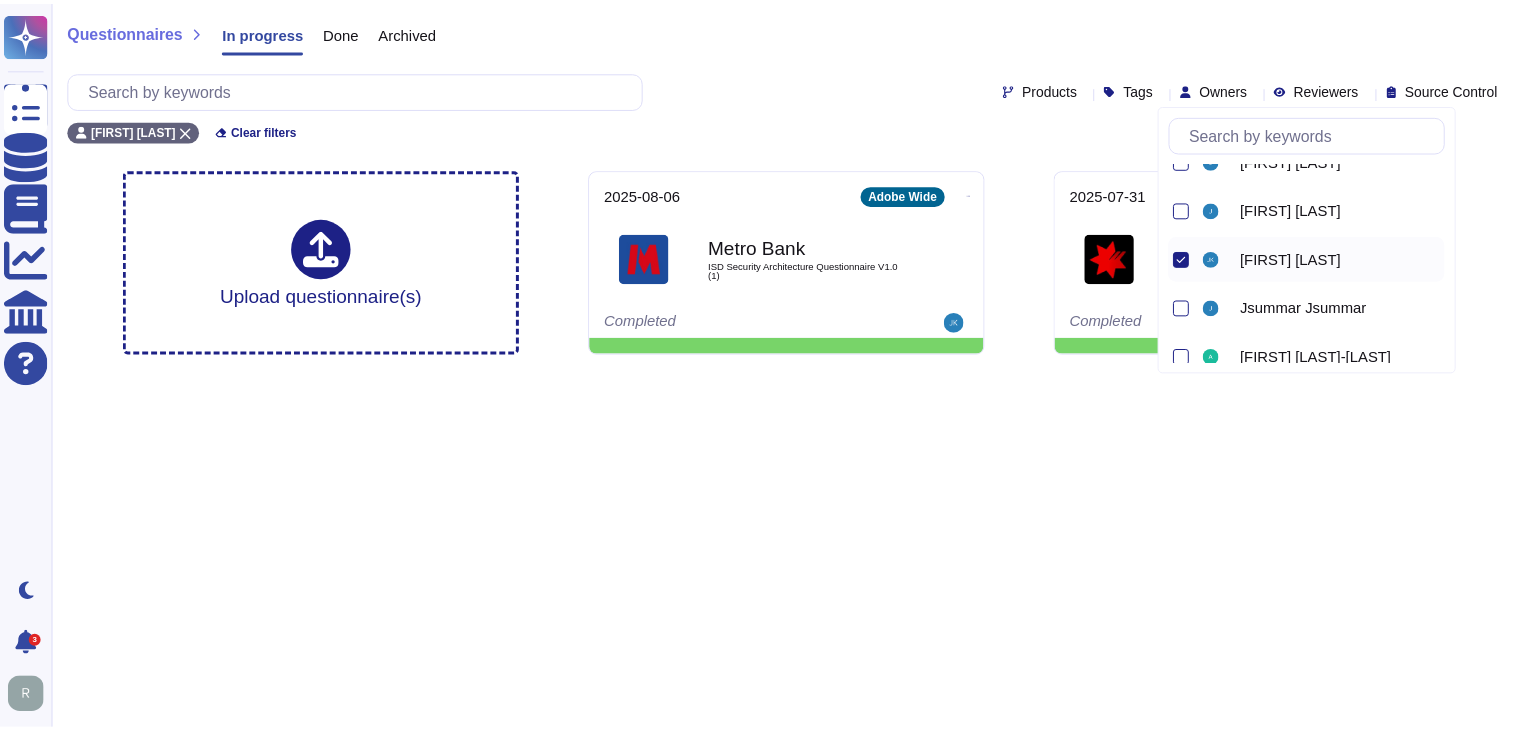 scroll, scrollTop: 1347, scrollLeft: 0, axis: vertical 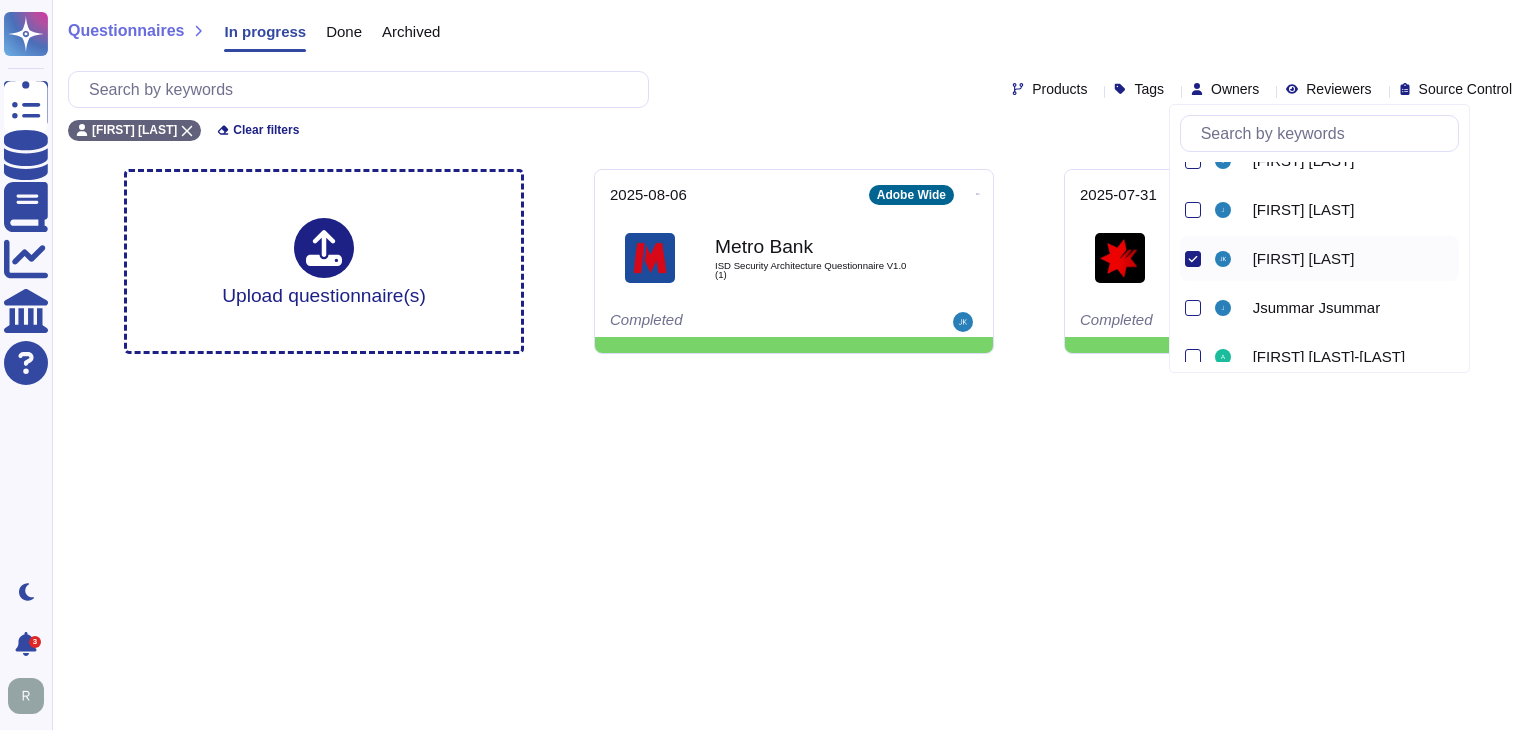 click on "Questionnaires In progress Done Archived" at bounding box center (794, 36) 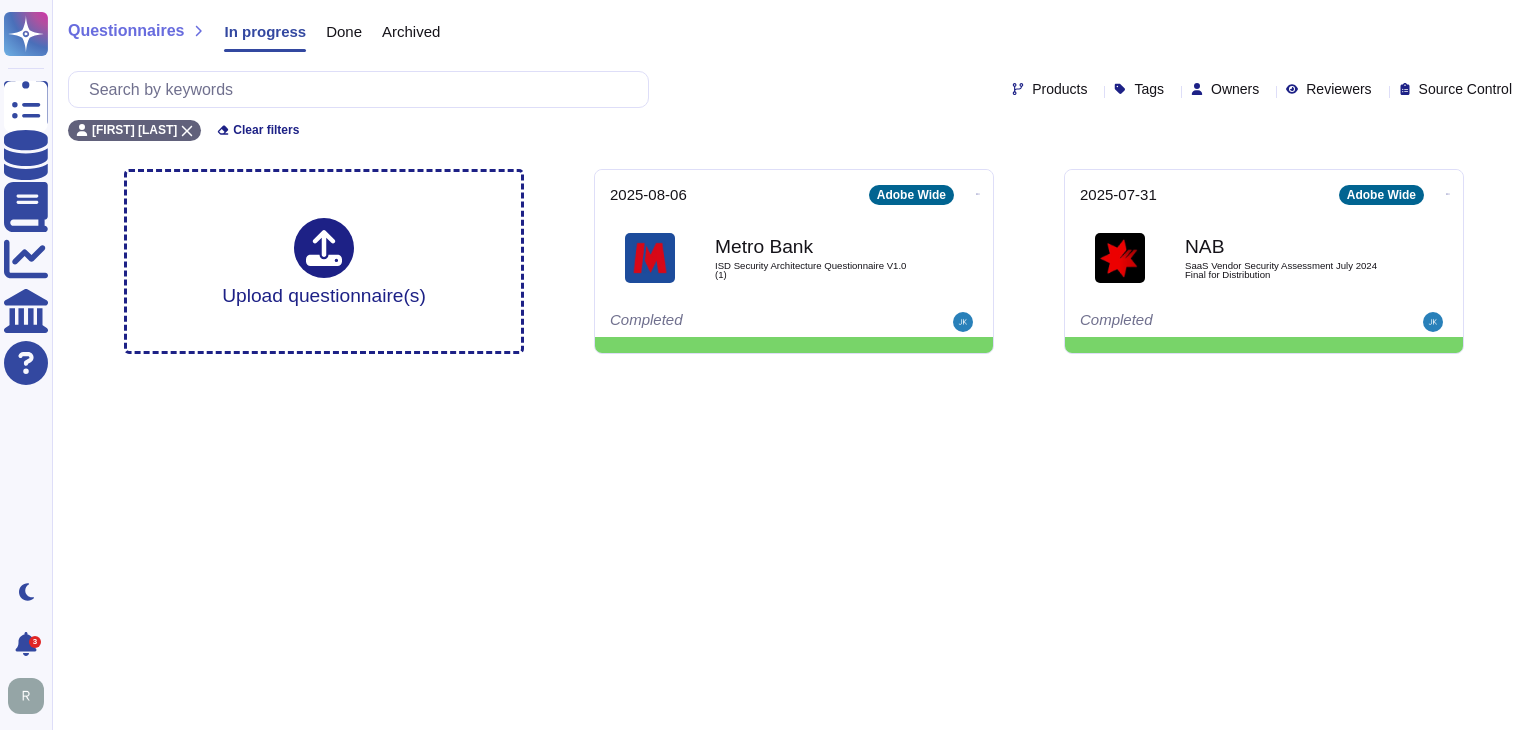 click on "Questionnaires Knowledge Base Documents Analytics CAIQ / SIG Help Center Dark mode [NUMBER] Notifications Profile Questionnaires In progress Done Archived Products Tags Owners Reviewers Source Control [FIRST] [LAST] Clear filters Upload questionnaire(s) [DATE] Adobe Wide Metro Bank ISD Security Architecture Questionnaire V[NUMBER] ([NUMBER]) Completed [DATE] Adobe Wide NAB SaaS Vendor Security Assessment July [YEAR] Final for Distribution Completed" at bounding box center [768, 185] 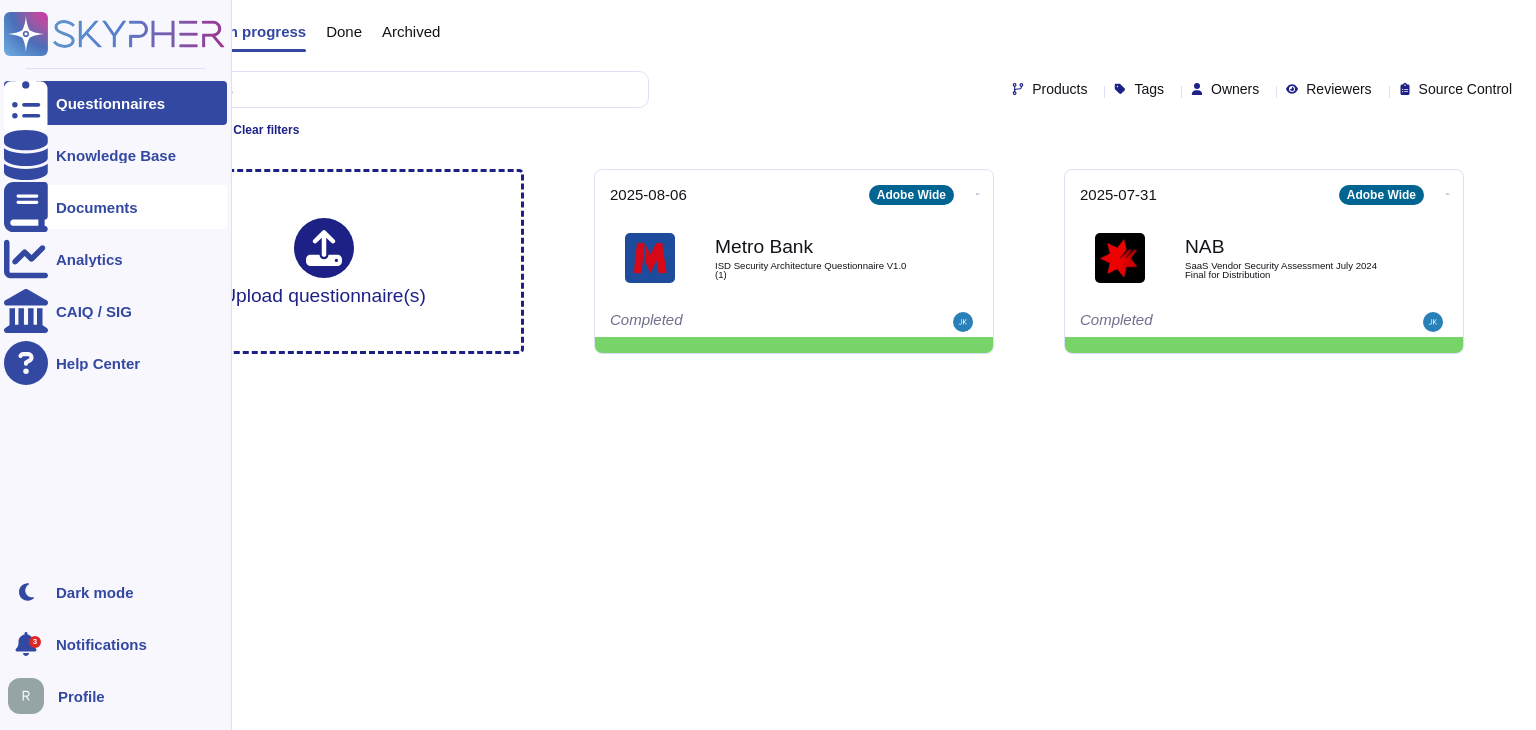 click on "Documents" at bounding box center (115, 207) 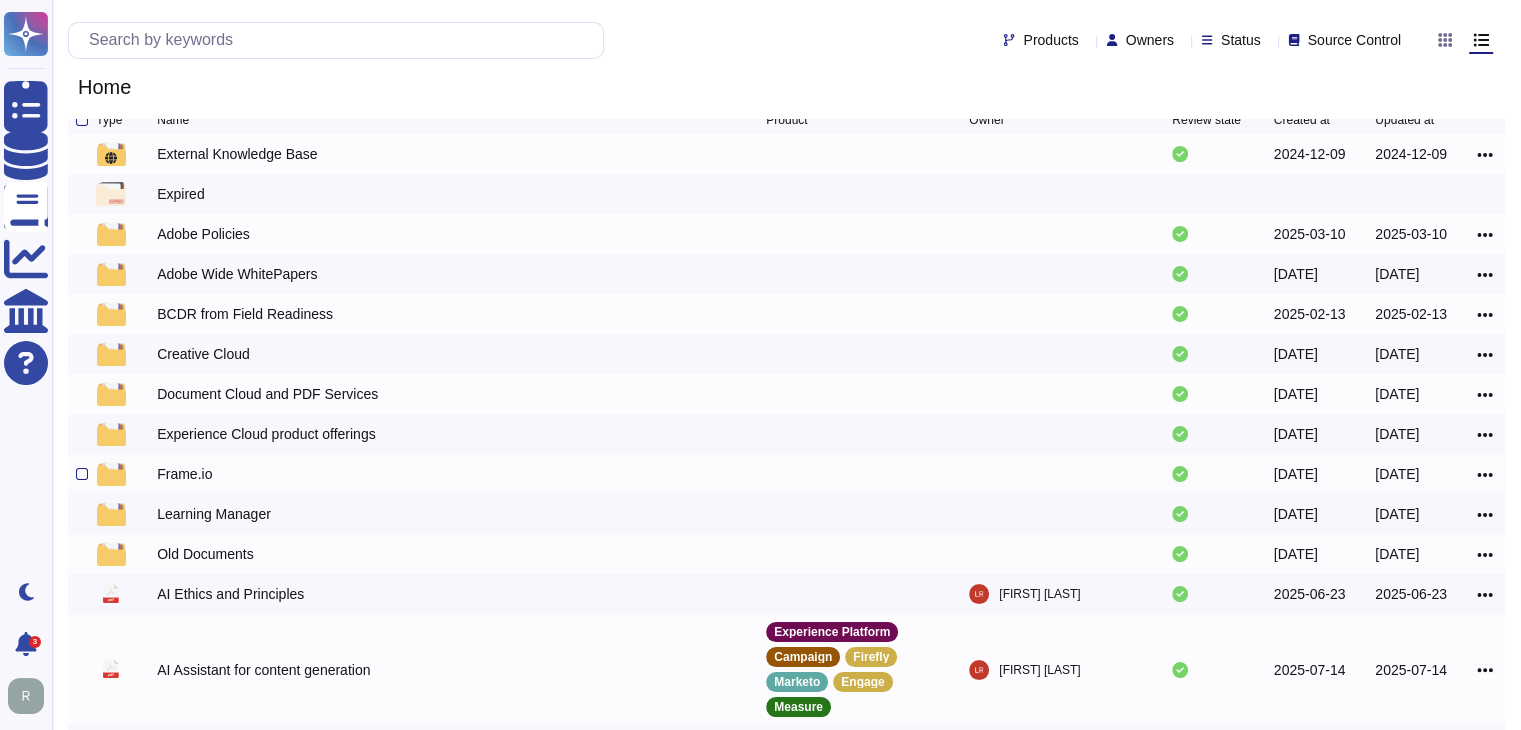 scroll, scrollTop: 0, scrollLeft: 0, axis: both 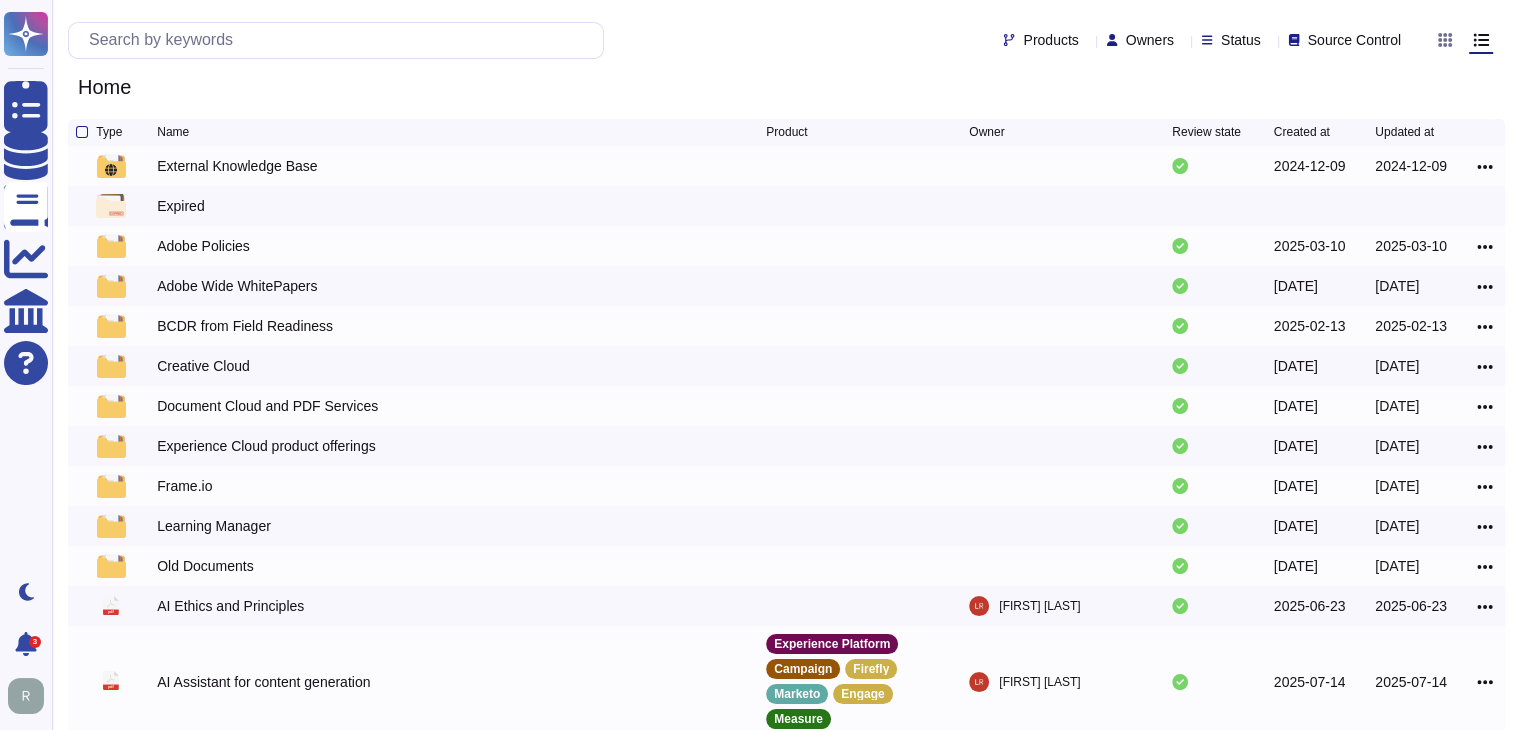 click on "Home" at bounding box center [786, 87] 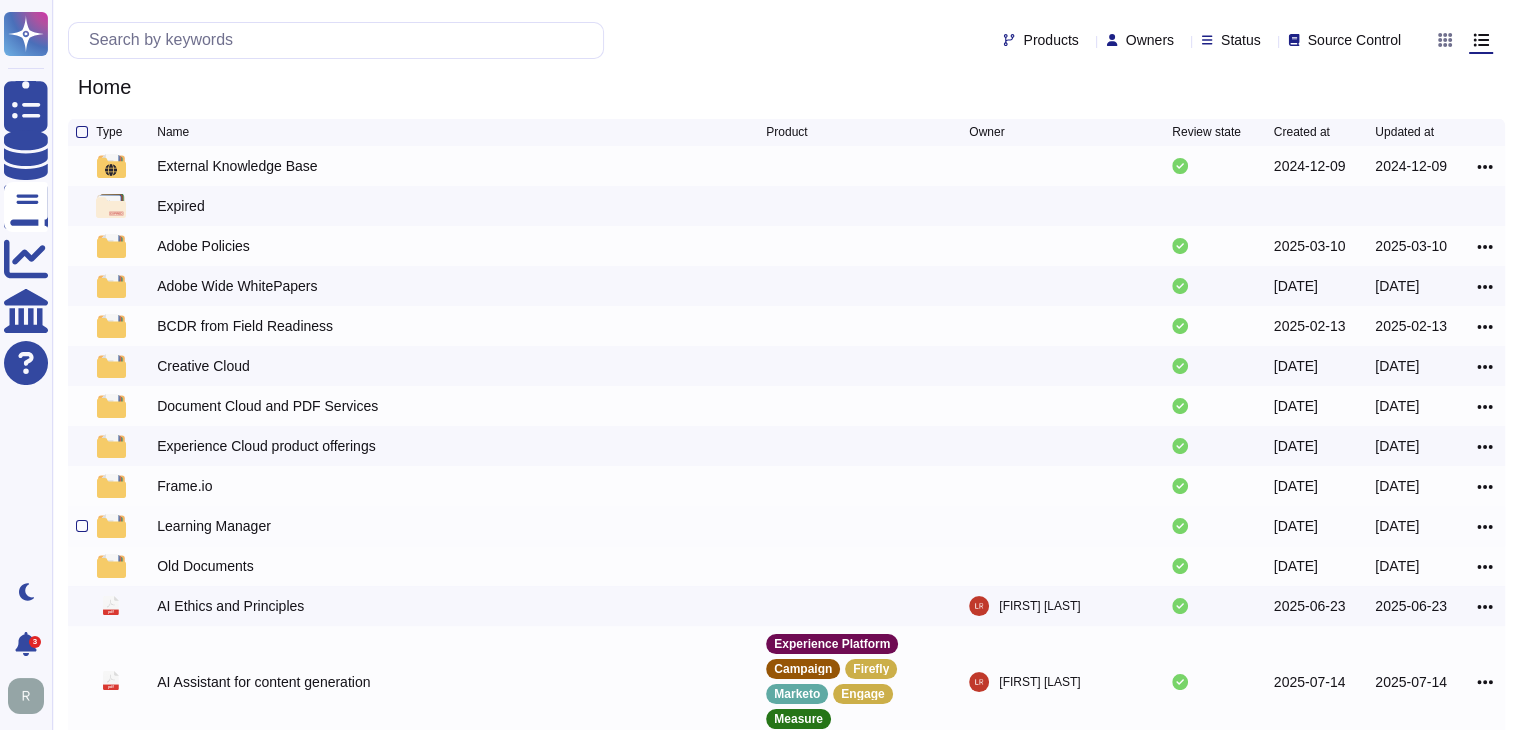 scroll, scrollTop: 0, scrollLeft: 0, axis: both 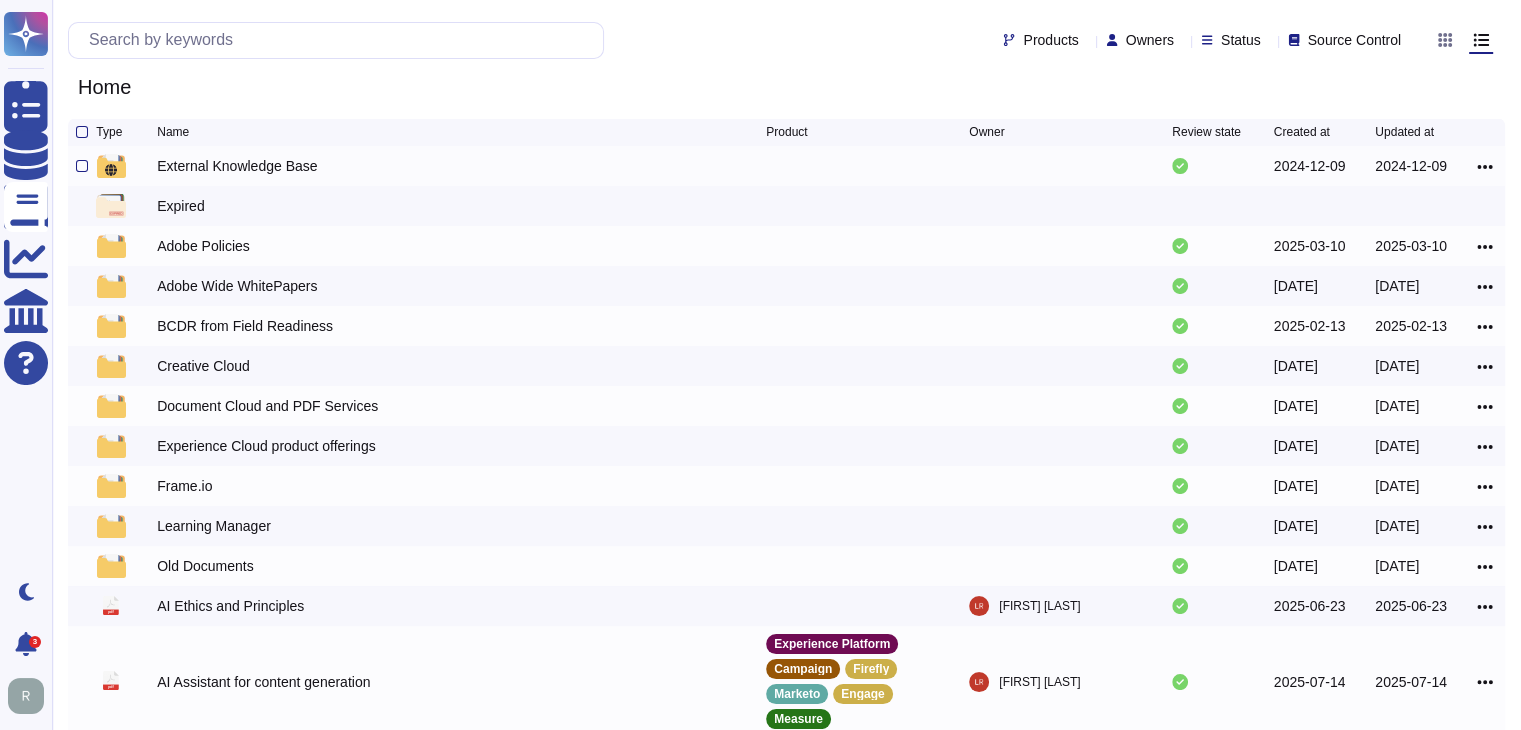 click on "External Knowledge Base" at bounding box center (237, 166) 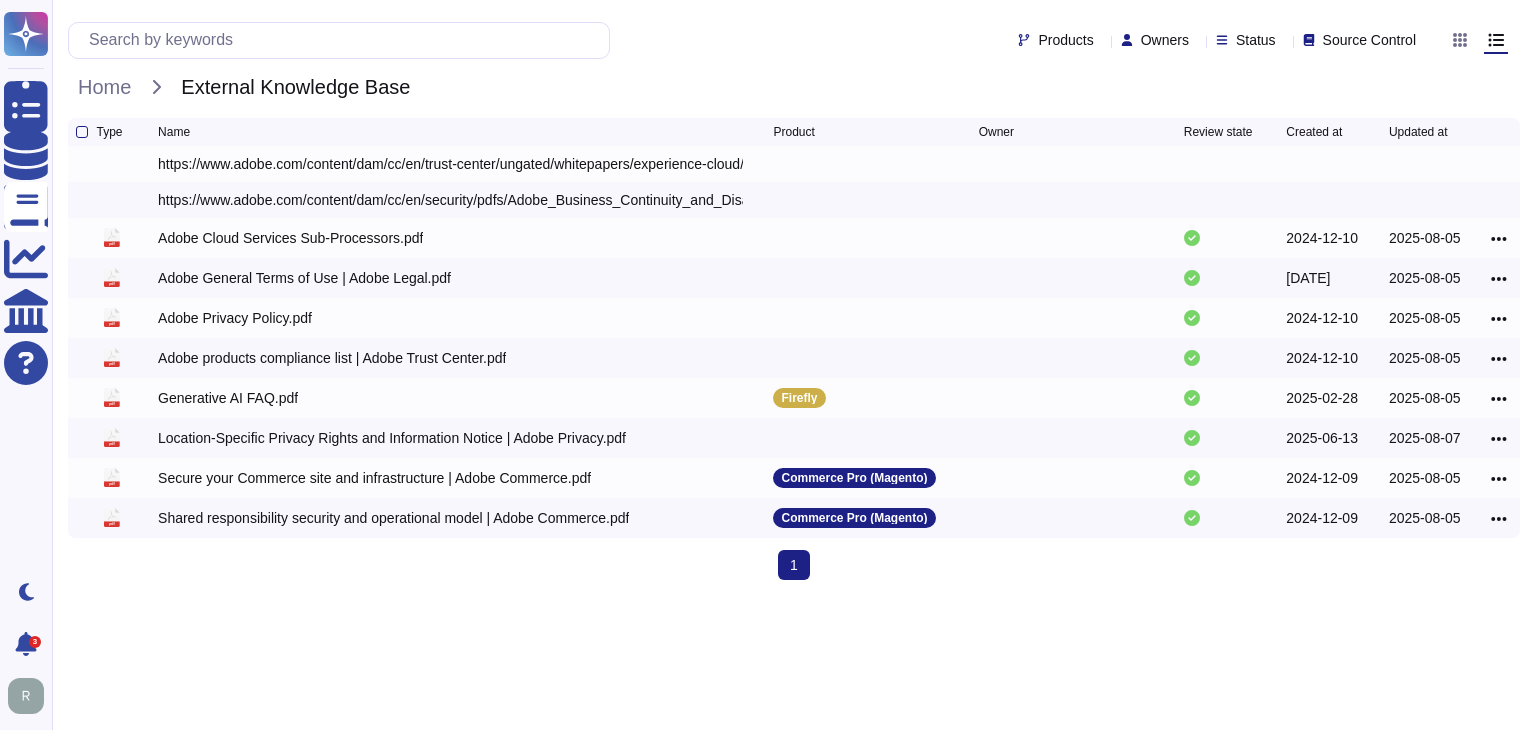 click on "Type Name Product Owner Review state Created at Updated at https://www.adobe.com/content/dam/cc/en/trust-center/ungated/whitepapers/experience-cloud/adobe_bizible_security_overview.pdf https://www.adobe.com/content/dam/cc/en/security/pdfs/Adobe_Business_Continuity_and_Disaster_Recovery_Program_Overview.pdf pdf Adobe Cloud Services Sub-Processors.pdf [DATE] [DATE] pdf Adobe General Terms of Use | Adobe Legal.pdf [DATE] [DATE] pdf Adobe Privacy Policy.pdf [DATE] [DATE] pdf Adobe products compliance list | Adobe Trust Center.pdf [DATE] [DATE] pdf Generative AI FAQ.pdf Firefly [DATE] [DATE] pdf Location-Specific Privacy Rights and Information Notice | Adobe Privacy.pdf [DATE] [DATE] pdf Secure your Commerce site and infrastructure | Adobe Commerce.pdf Commerce Pro (Magento) [DATE] [DATE] pdf Shared responsibility security and operational model | Adobe Commerce.pdf Commerce Pro (Magento) [DATE] [DATE] [NUMBER] (current)" at bounding box center (794, 357) 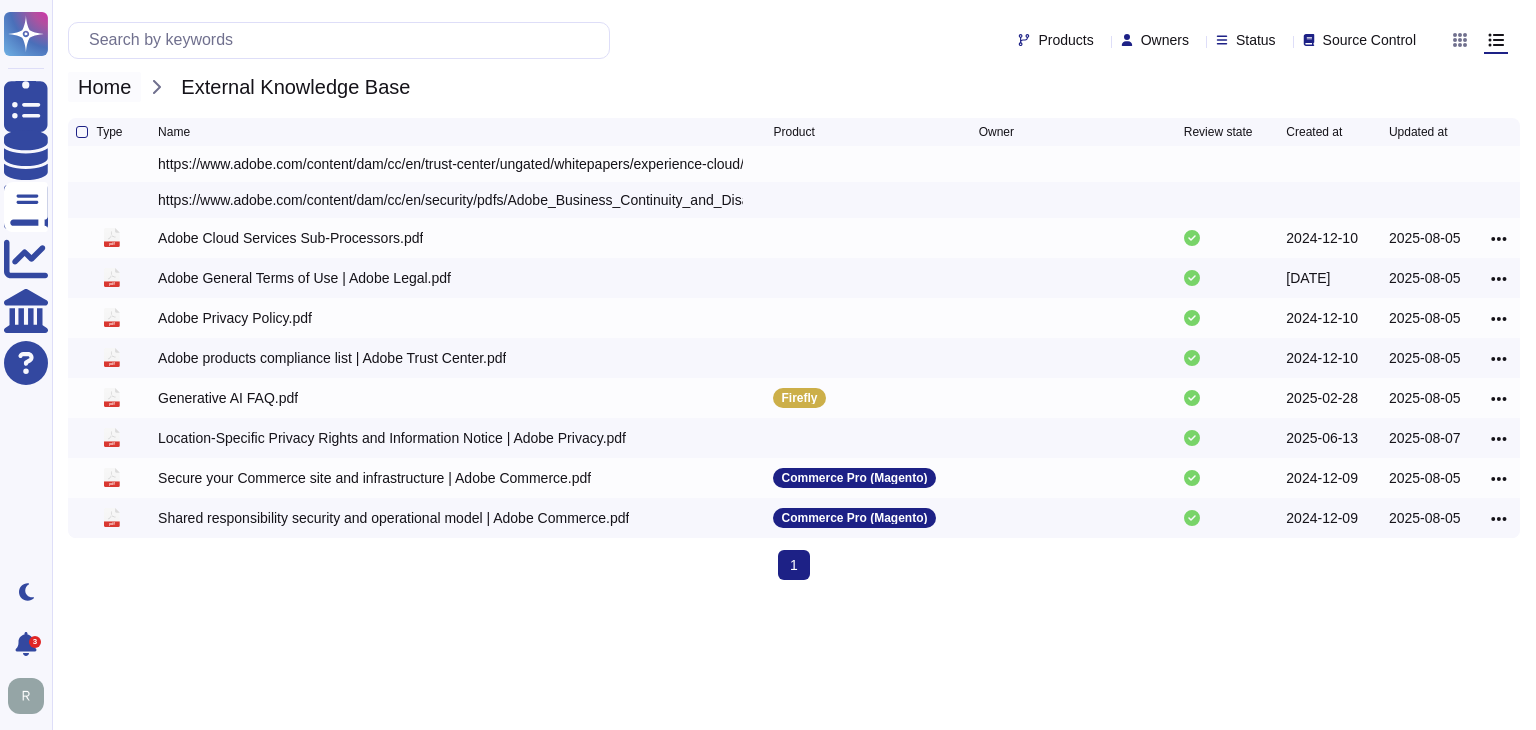 click on "Home" at bounding box center [104, 87] 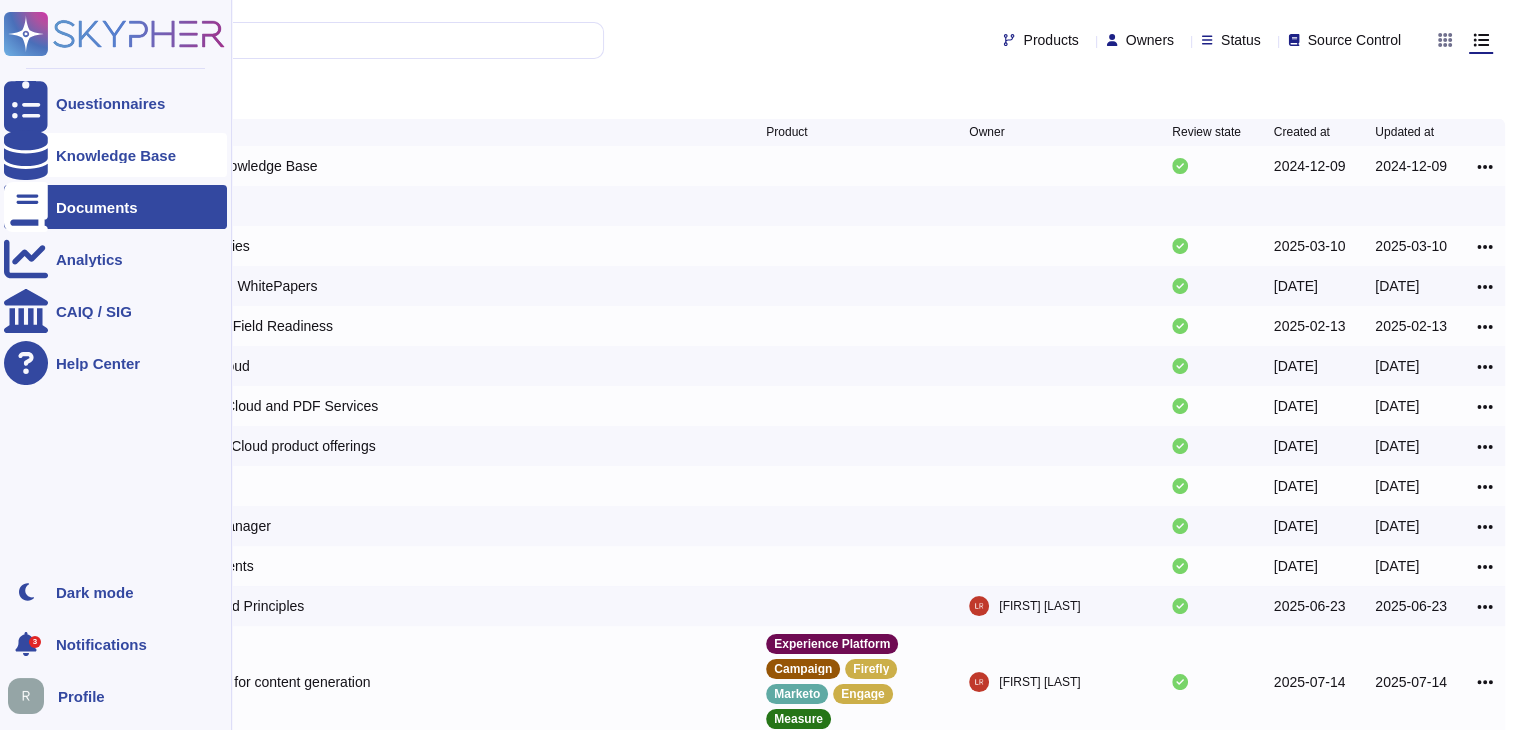 click on "Knowledge Base" at bounding box center [116, 155] 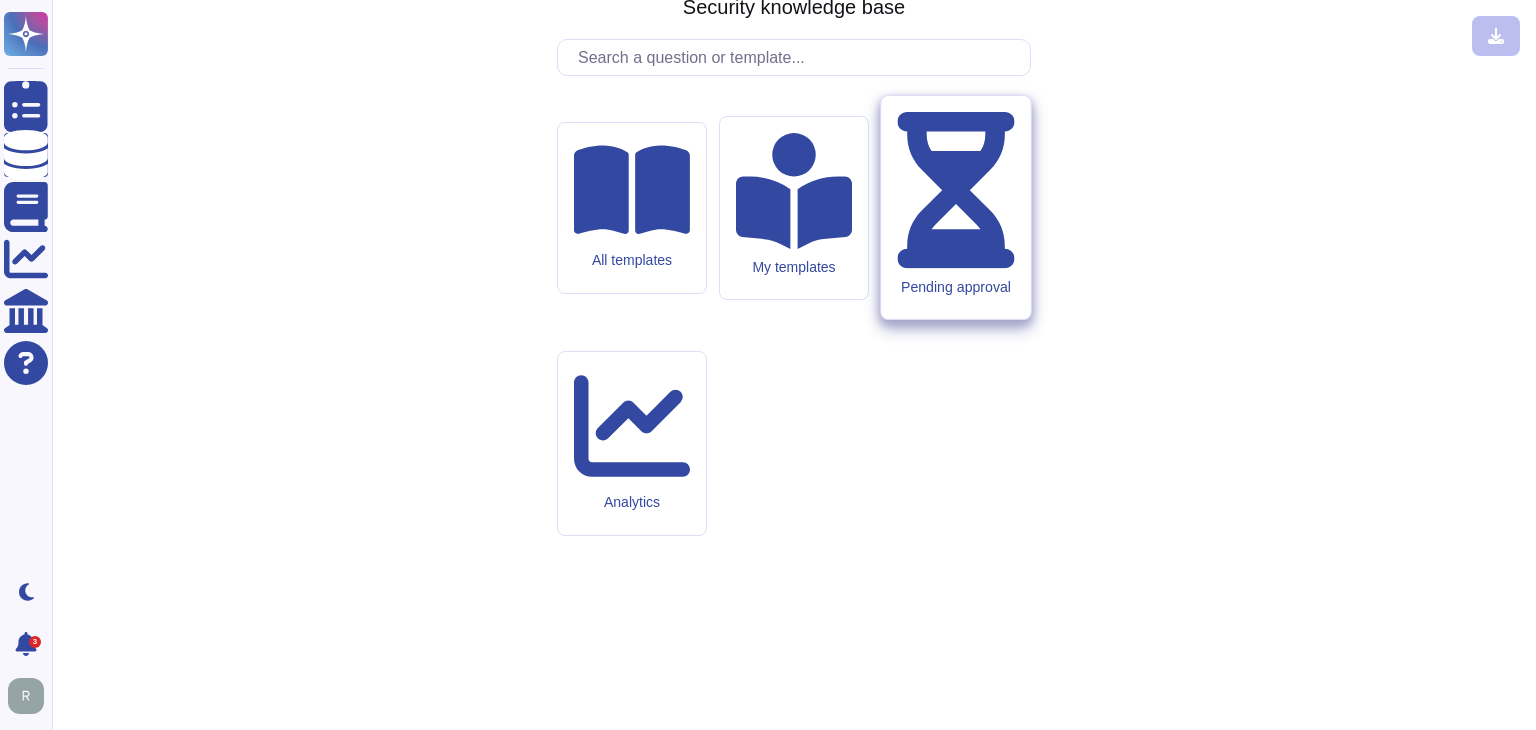 click on "Pending approval" at bounding box center [955, 208] 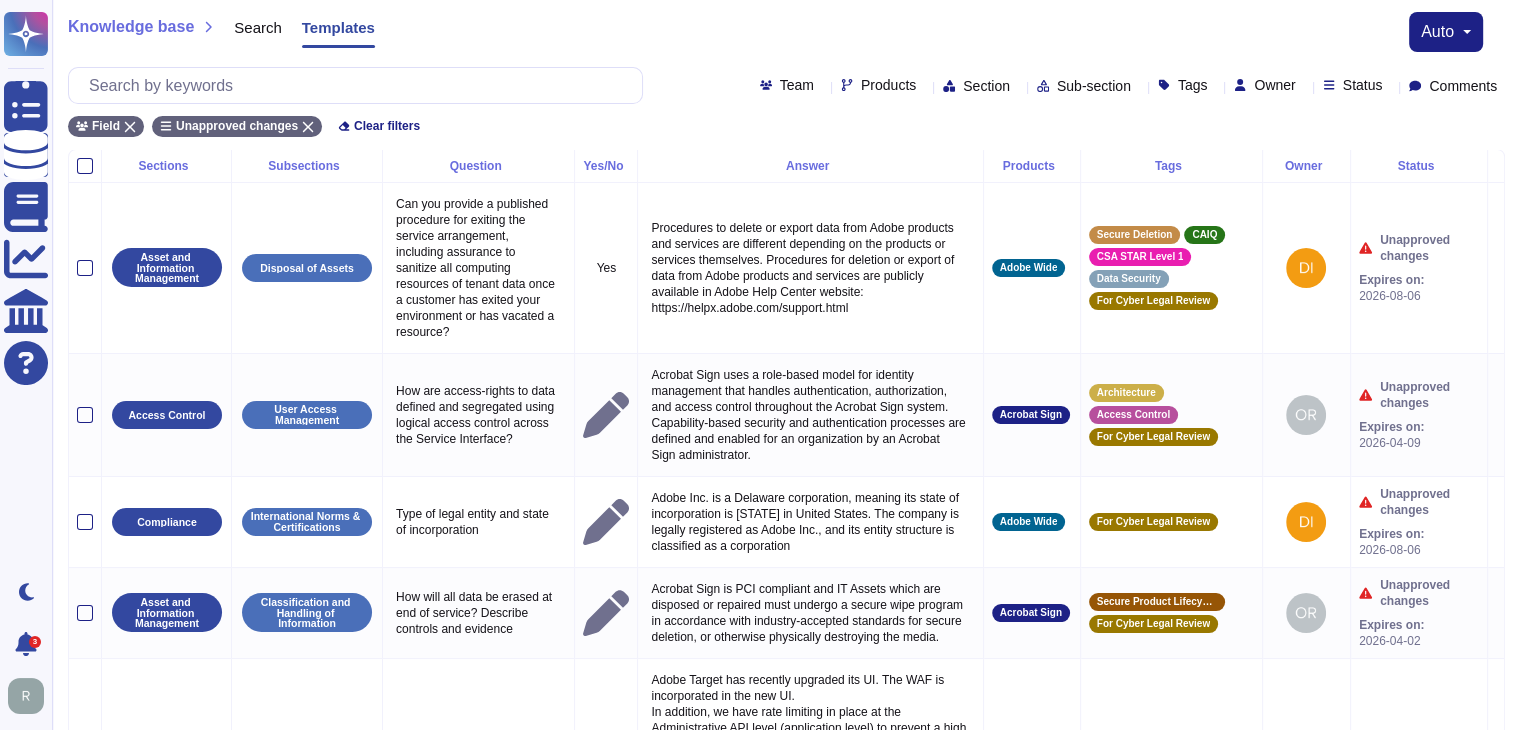 click on "Knowledge base Search Templates auto" at bounding box center (786, 32) 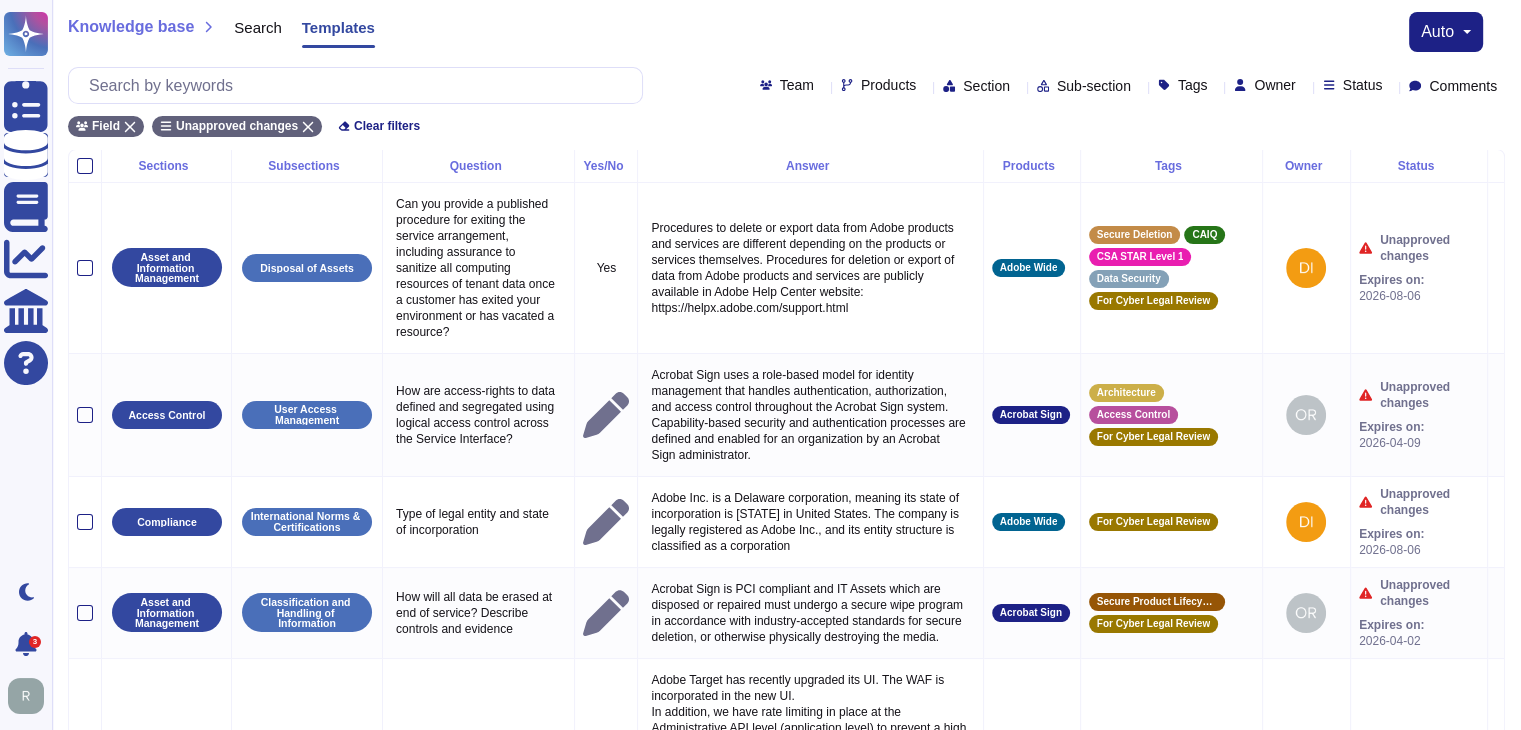 click on "Owner" at bounding box center [1274, 85] 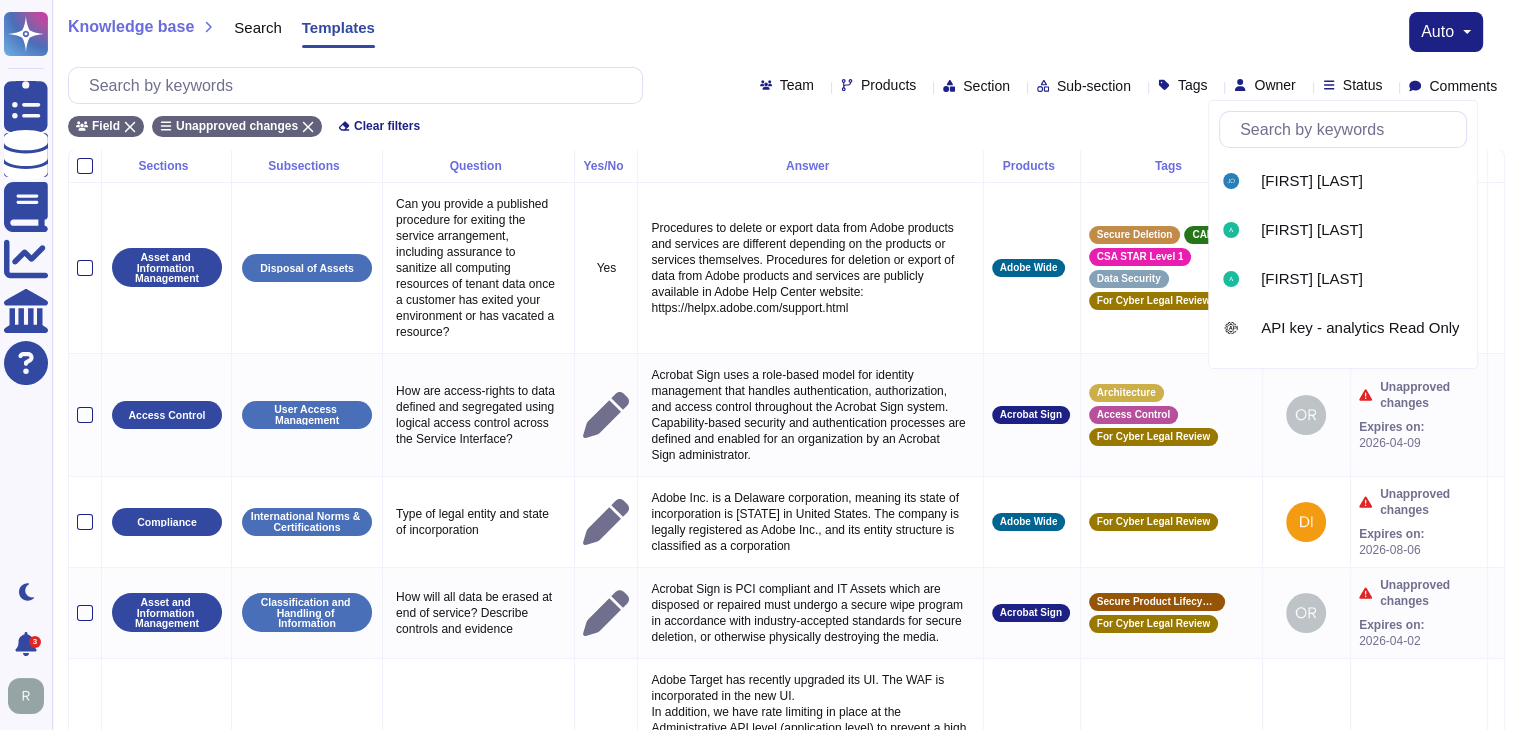 click at bounding box center (1348, 129) 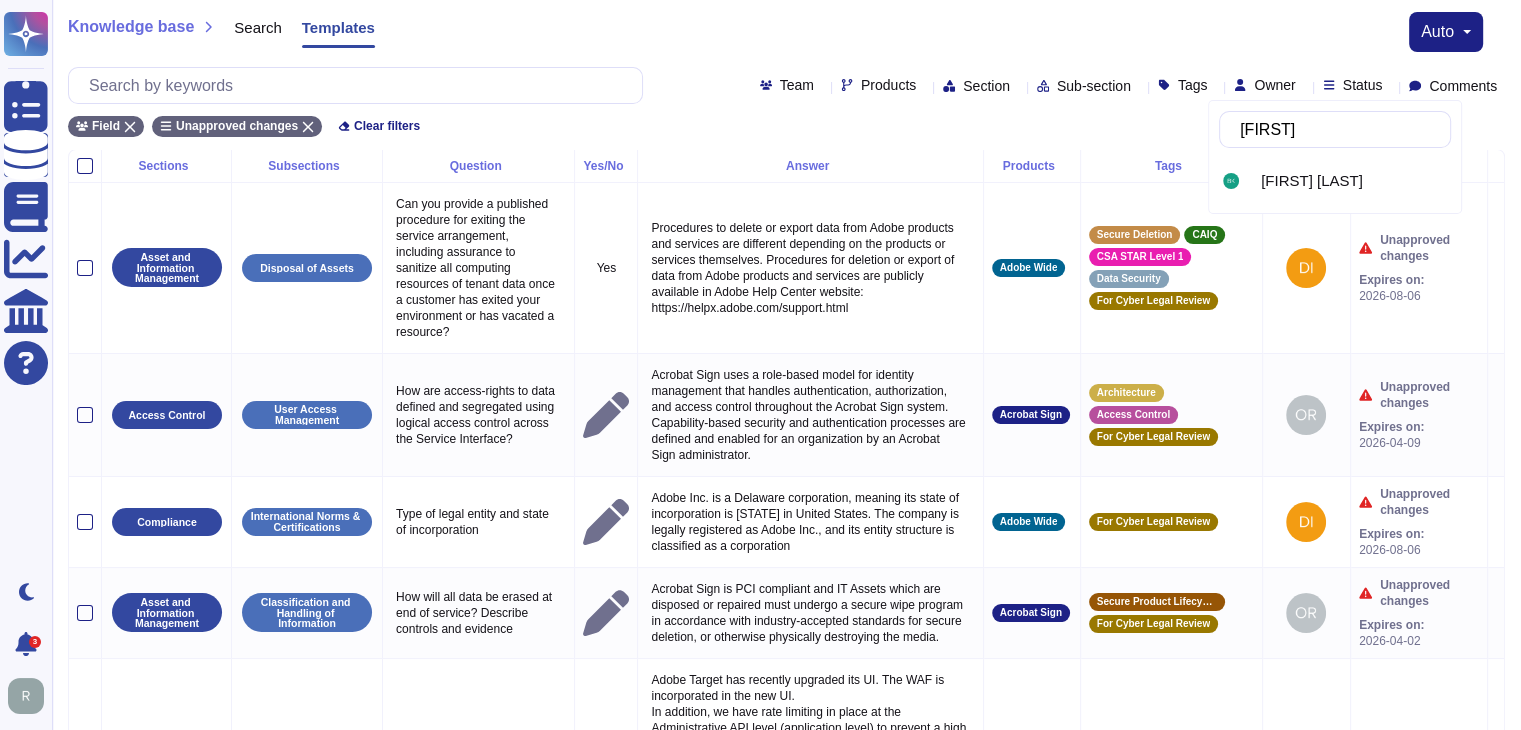type on "[FIRST]" 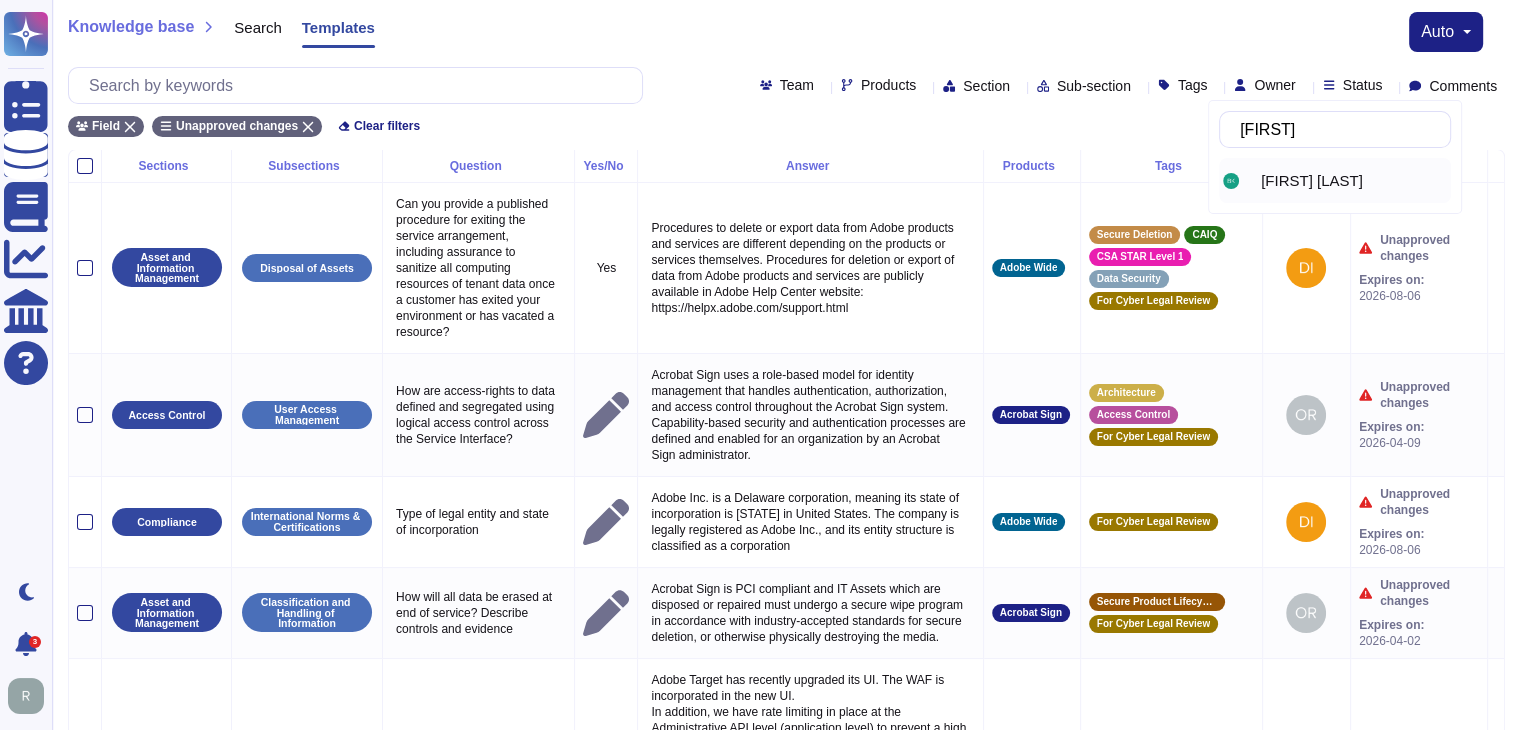 click on "[FIRST] [LAST]" at bounding box center (1312, 181) 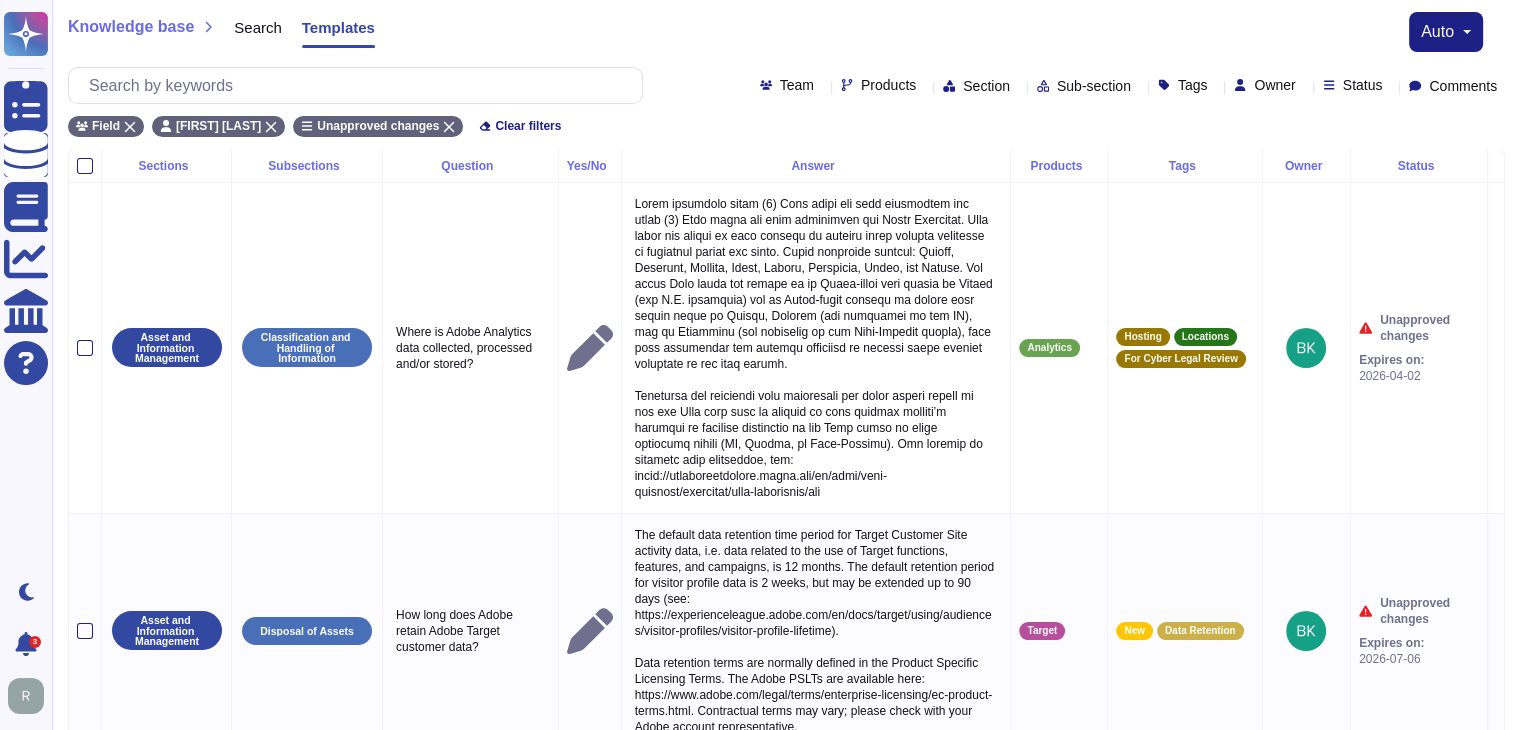 scroll, scrollTop: 0, scrollLeft: 0, axis: both 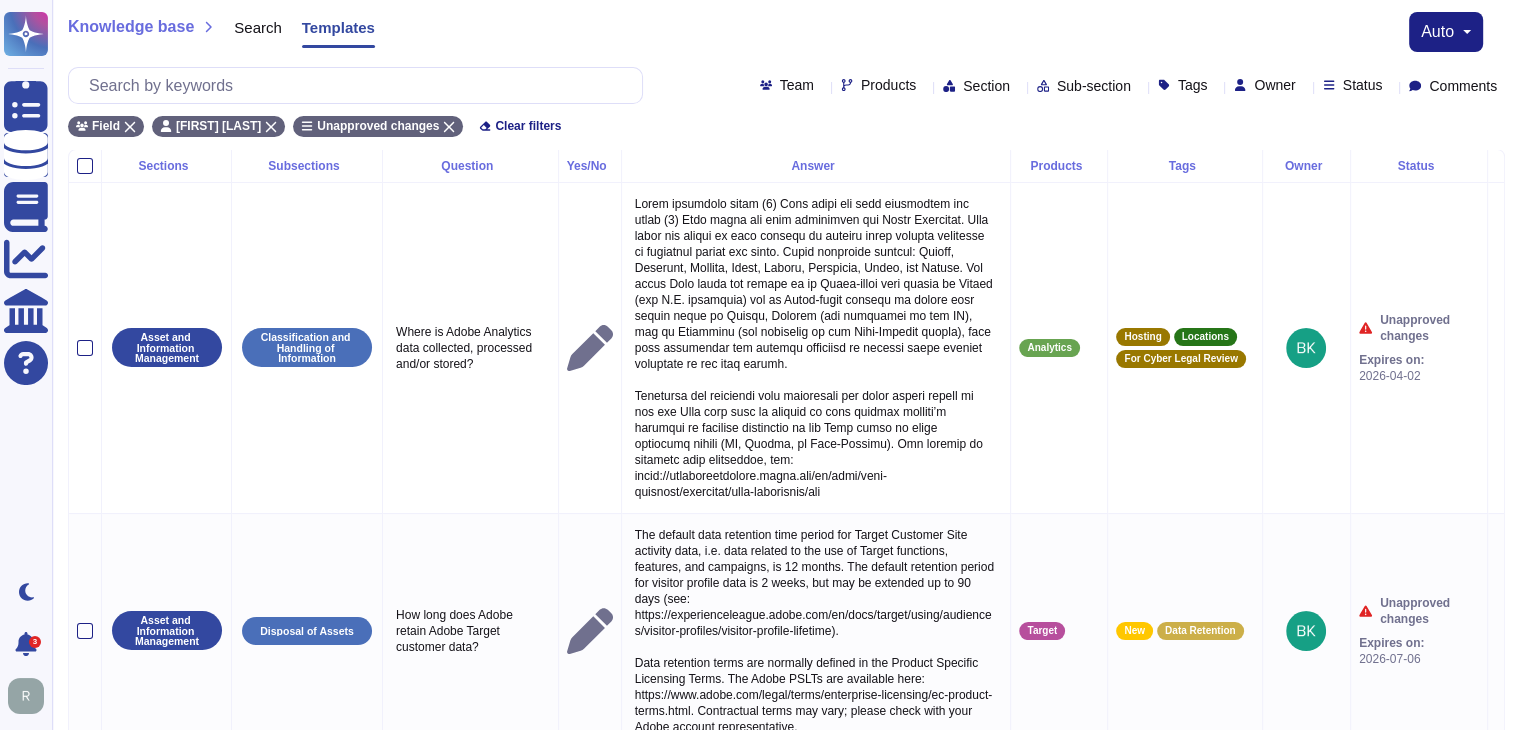 click on "Knowledge base Search Templates auto" at bounding box center [786, 32] 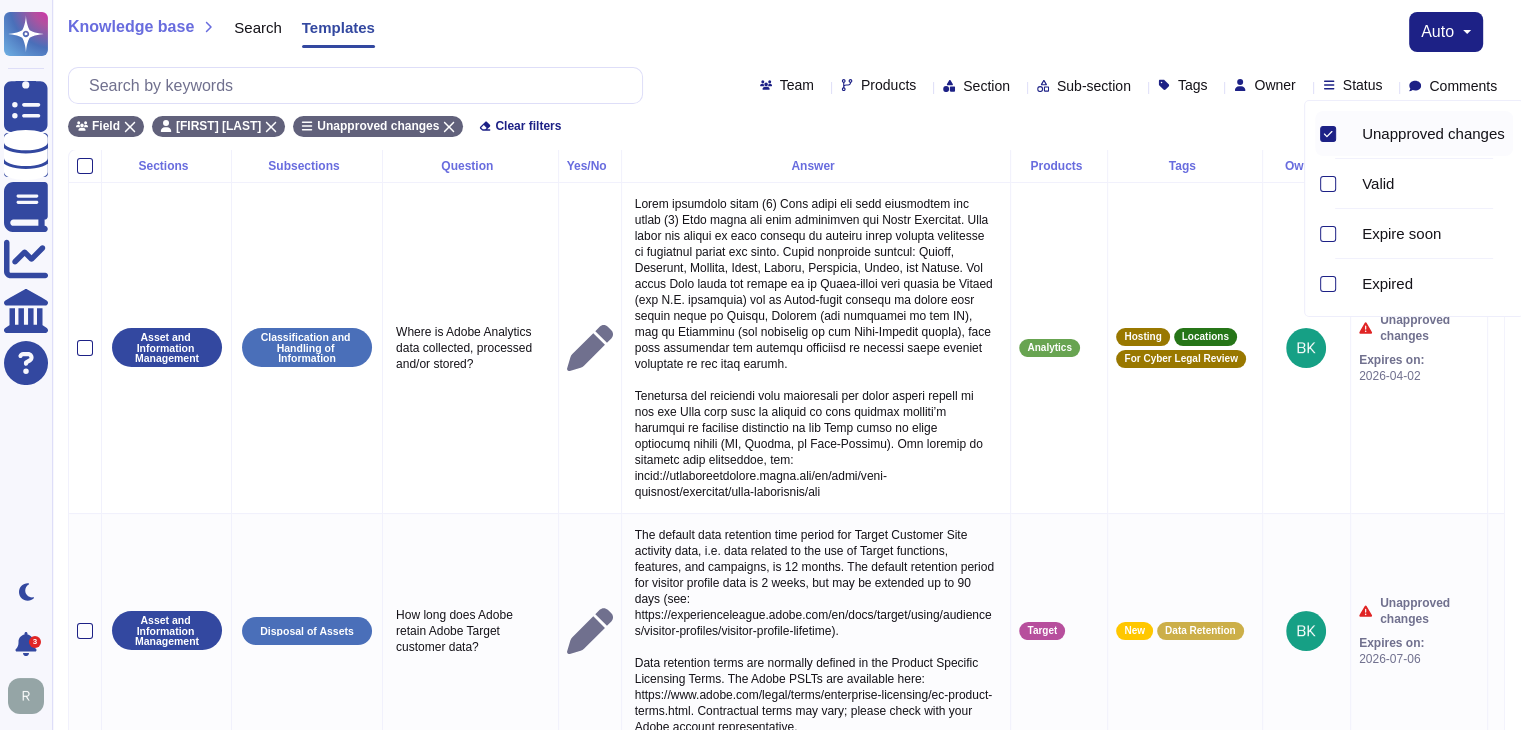 click on "Knowledge base Search Templates auto" at bounding box center [786, 32] 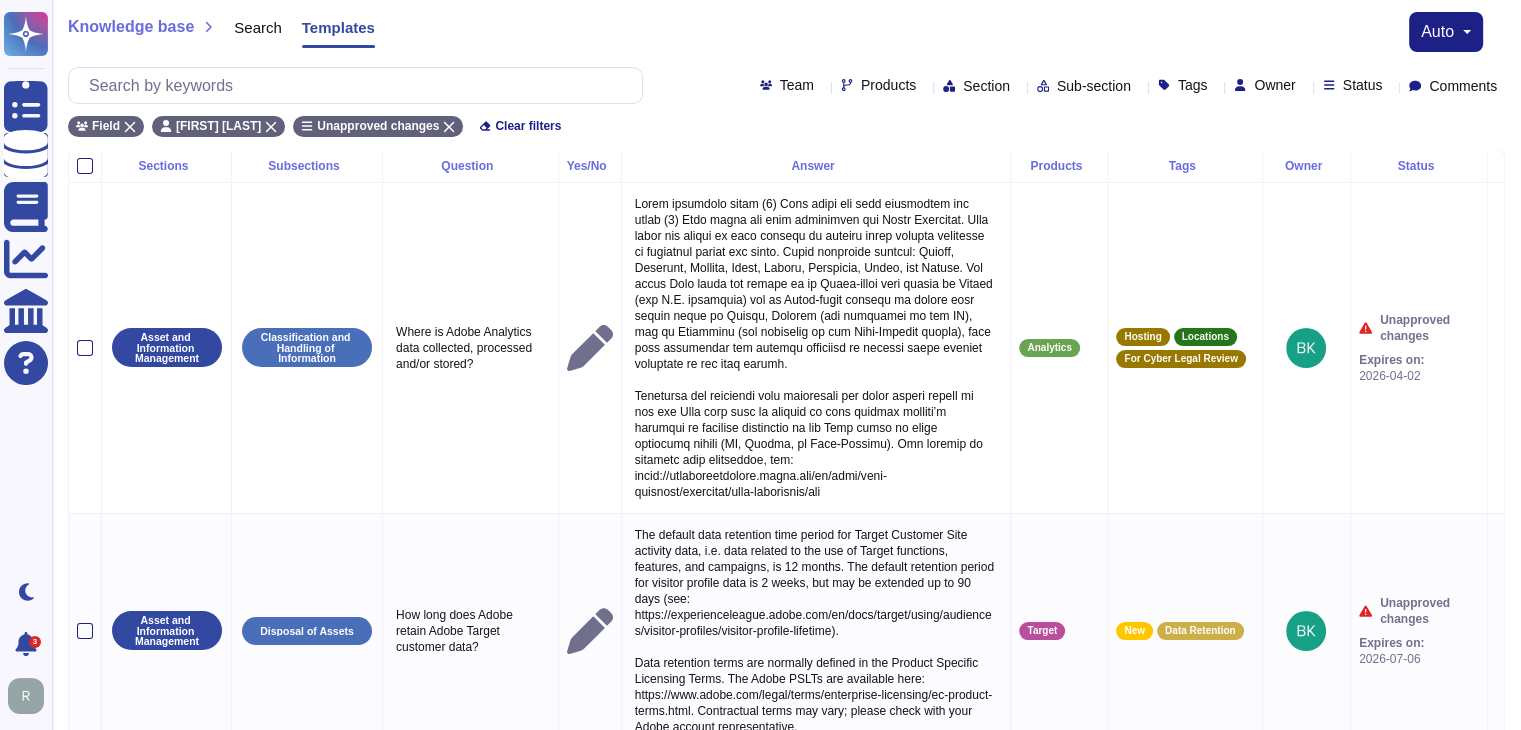 click 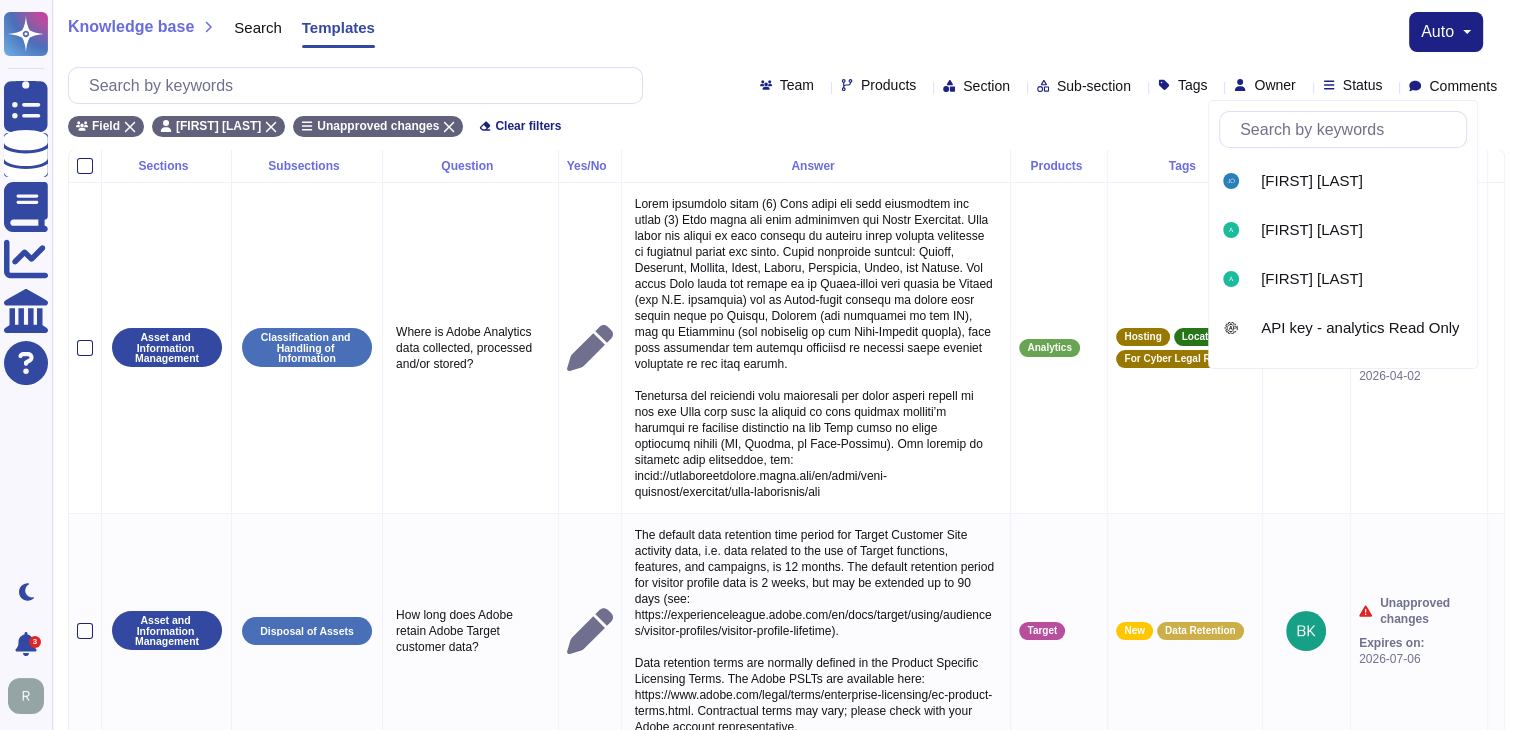 click on "Knowledge base Search Templates auto" at bounding box center [786, 32] 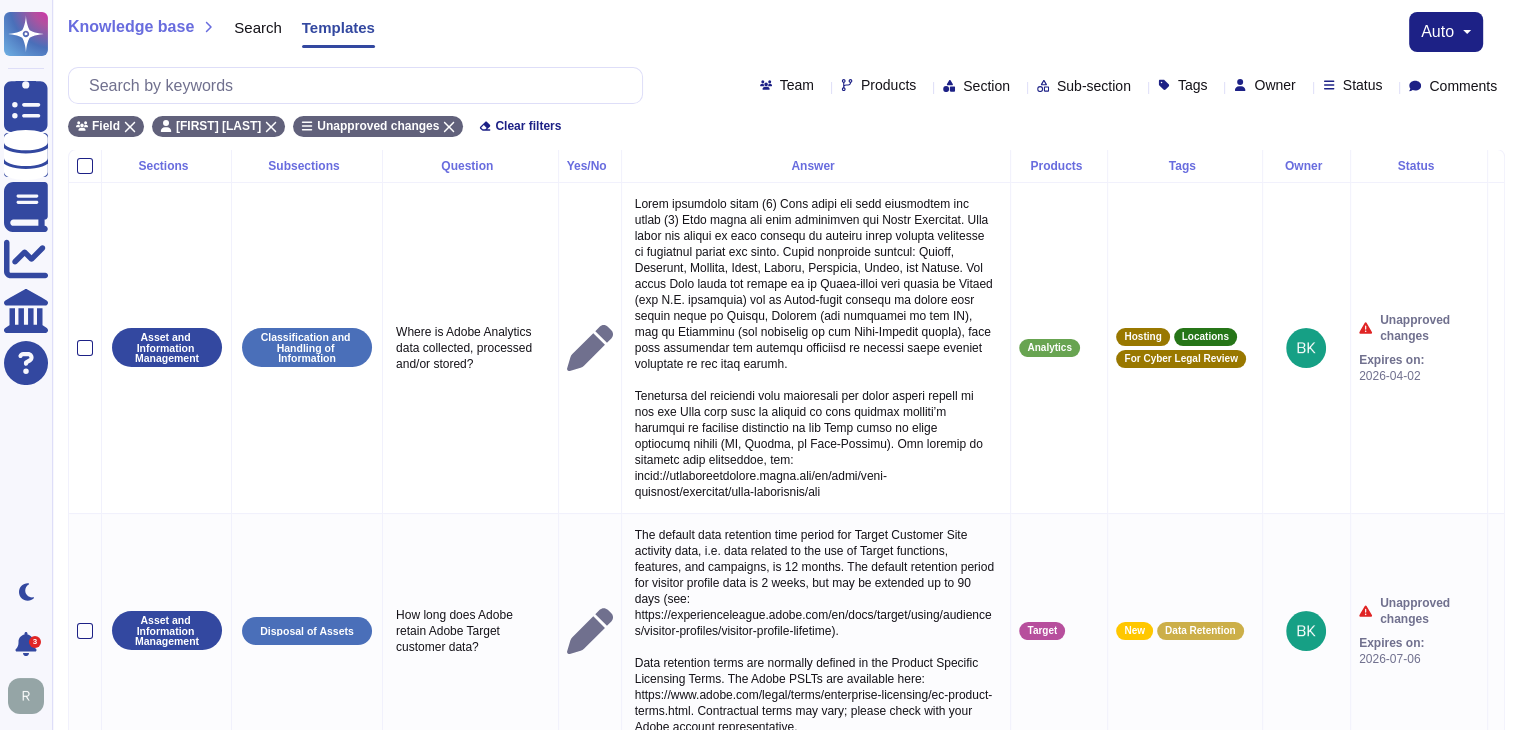 click on "Tags" at bounding box center (1187, 85) 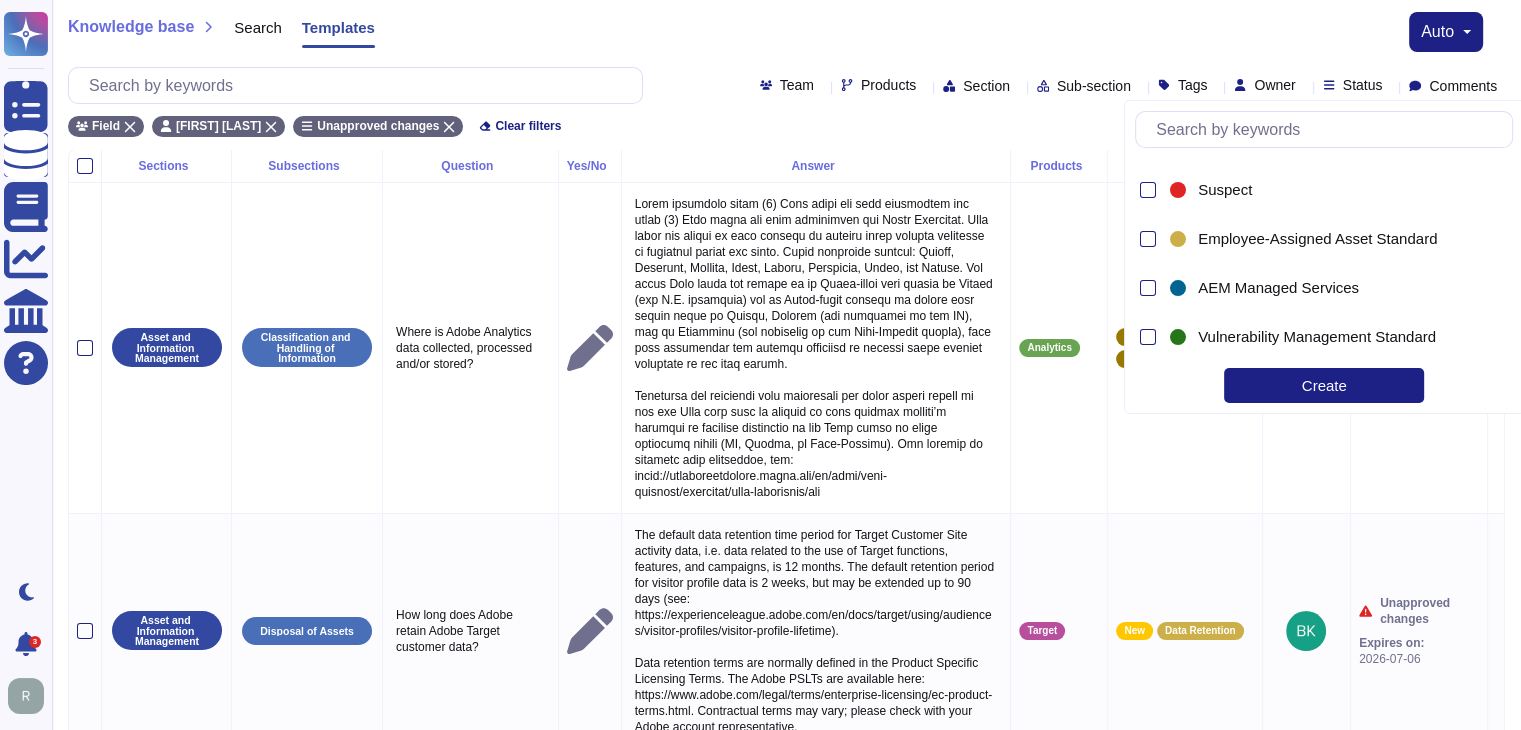 scroll, scrollTop: 0, scrollLeft: 0, axis: both 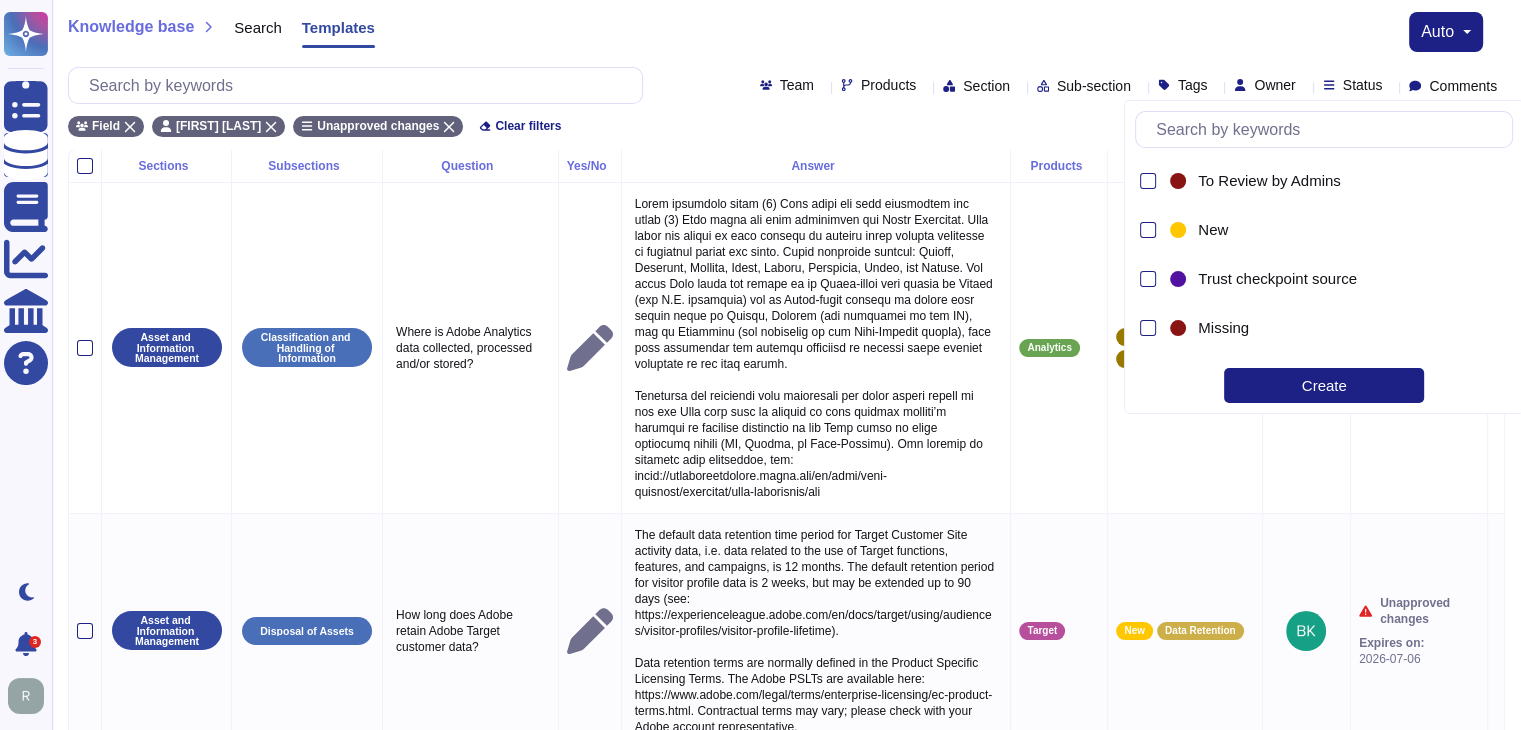 click on "Knowledge base Search Templates auto" at bounding box center [786, 32] 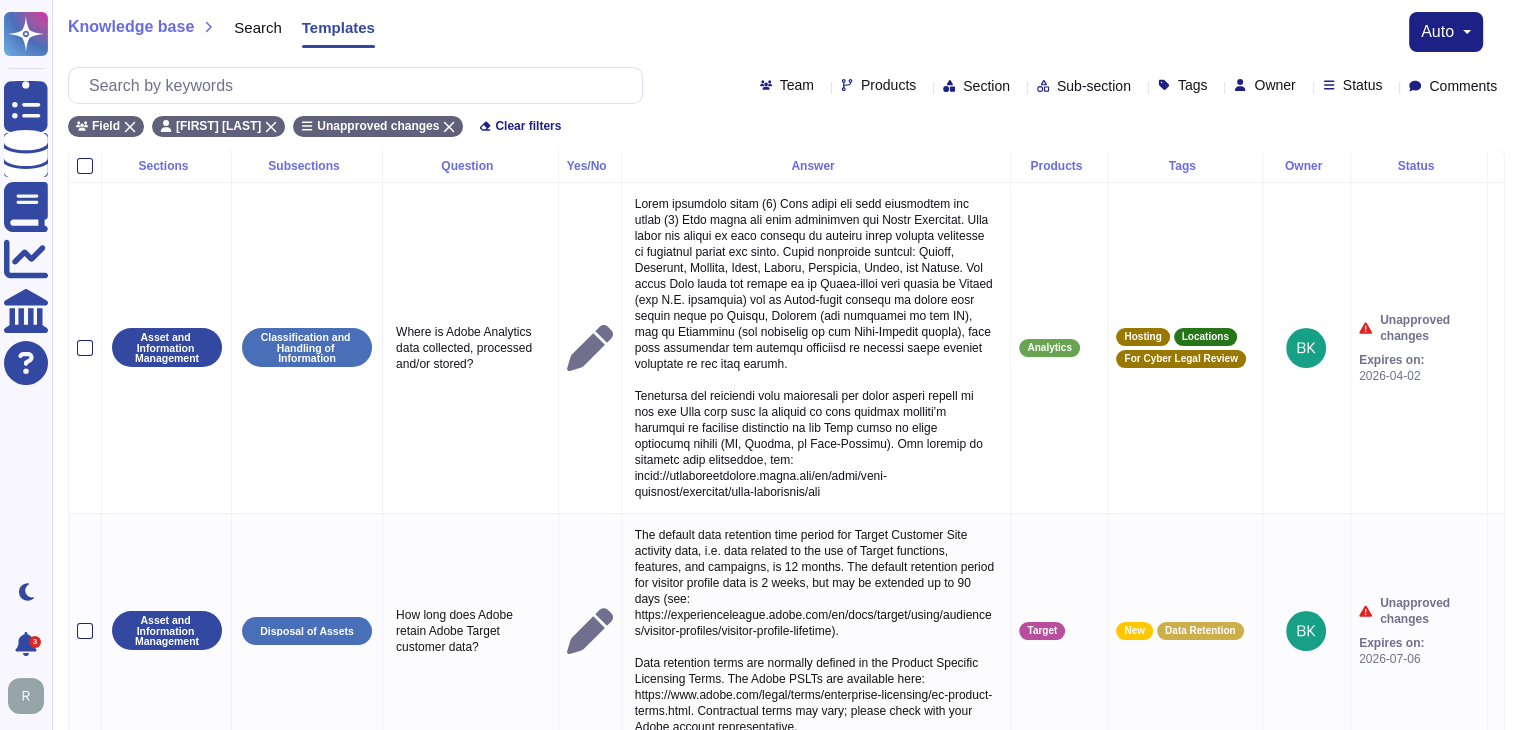 click on "Products" at bounding box center (888, 85) 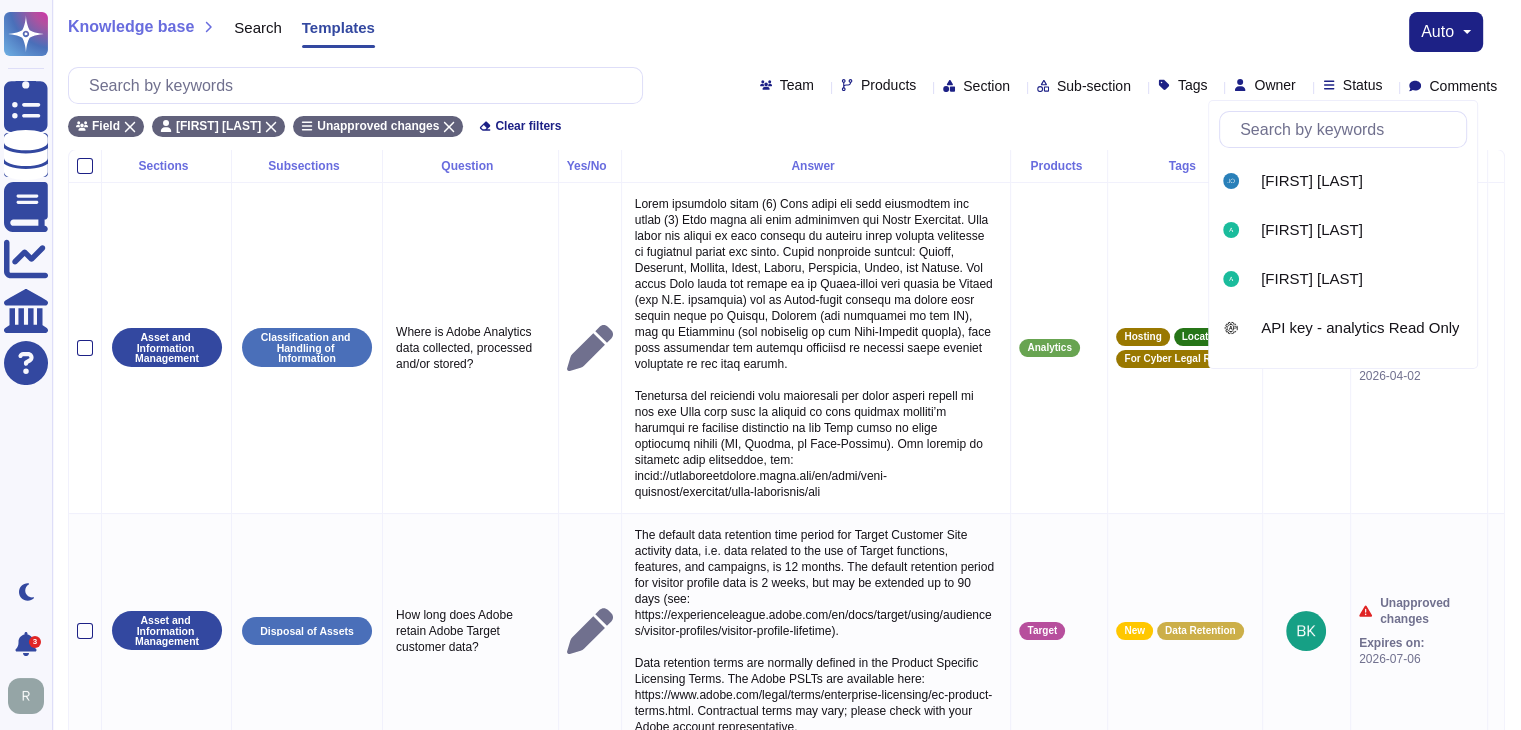 click at bounding box center (1348, 129) 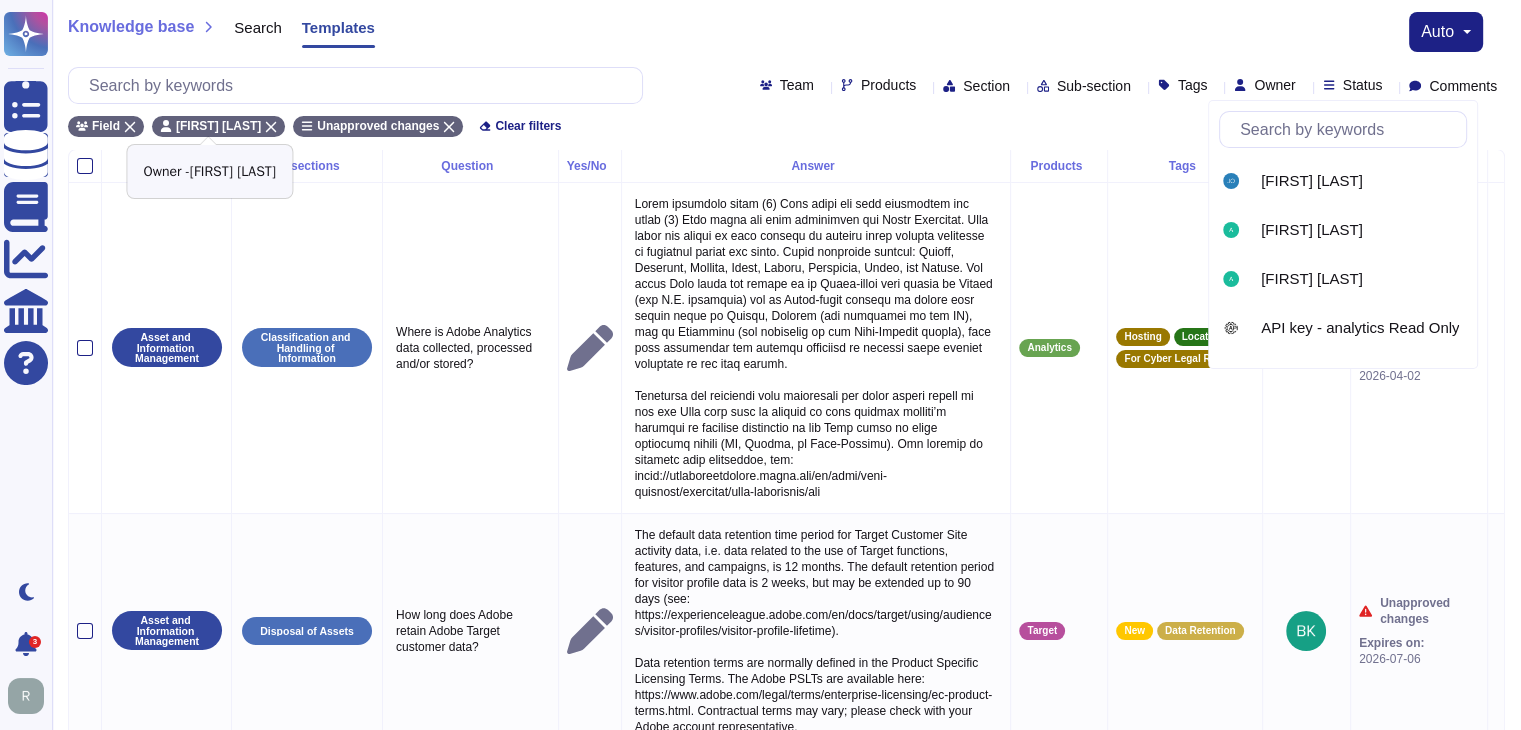 click 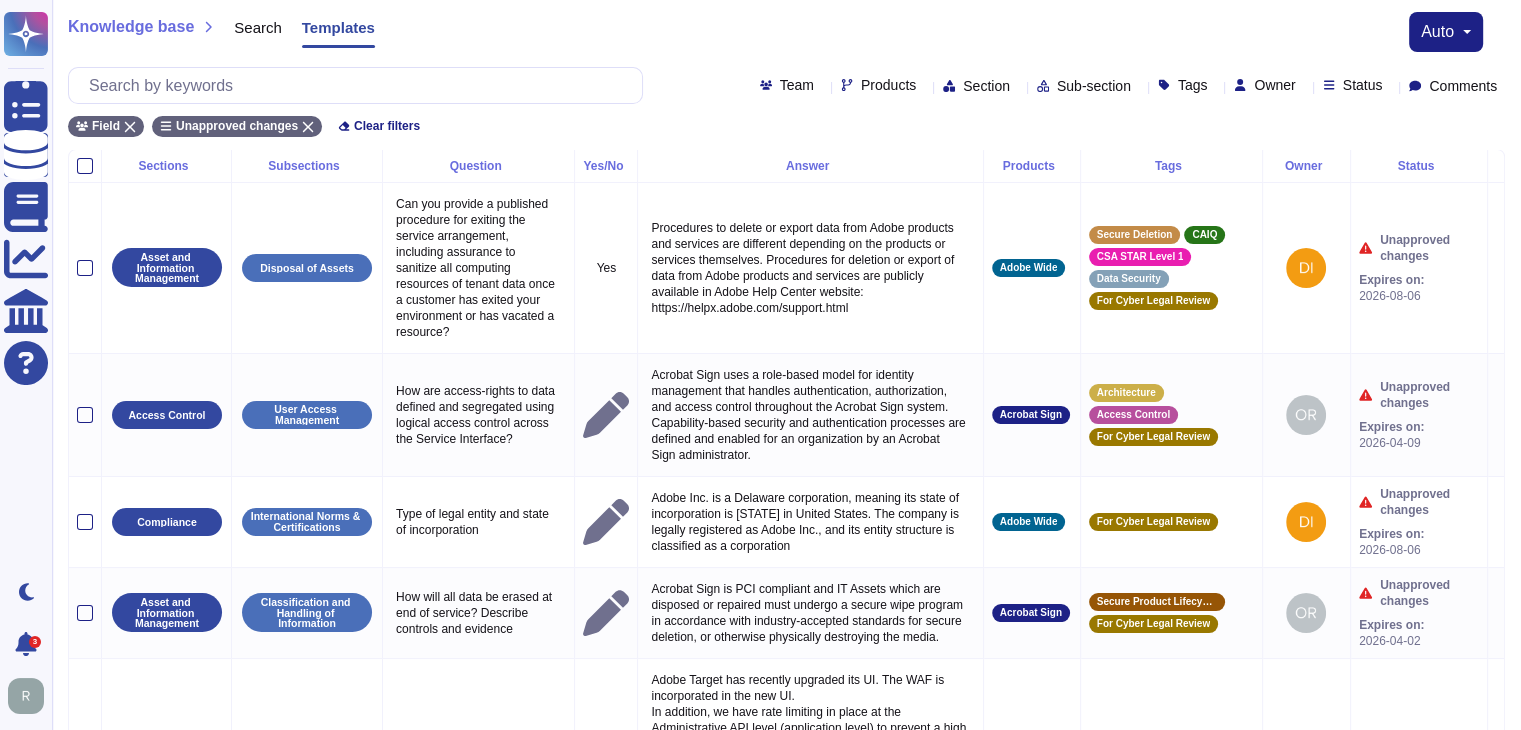 click on "Knowledge base Search Templates auto Team Products Section Sub-section Tags Owner Status Comments Field Unapproved changes Clear filters" at bounding box center [786, 74] 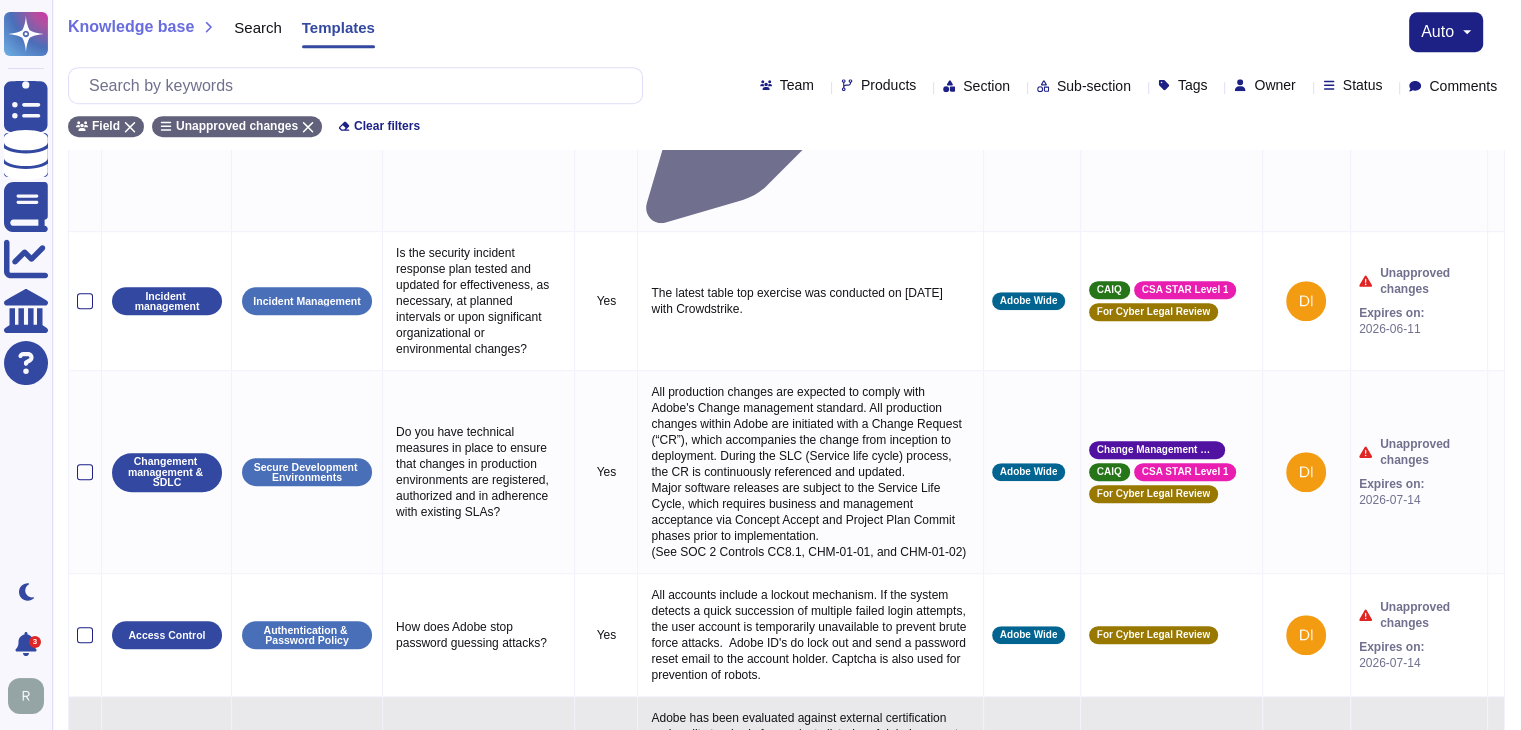 scroll, scrollTop: 1184, scrollLeft: 0, axis: vertical 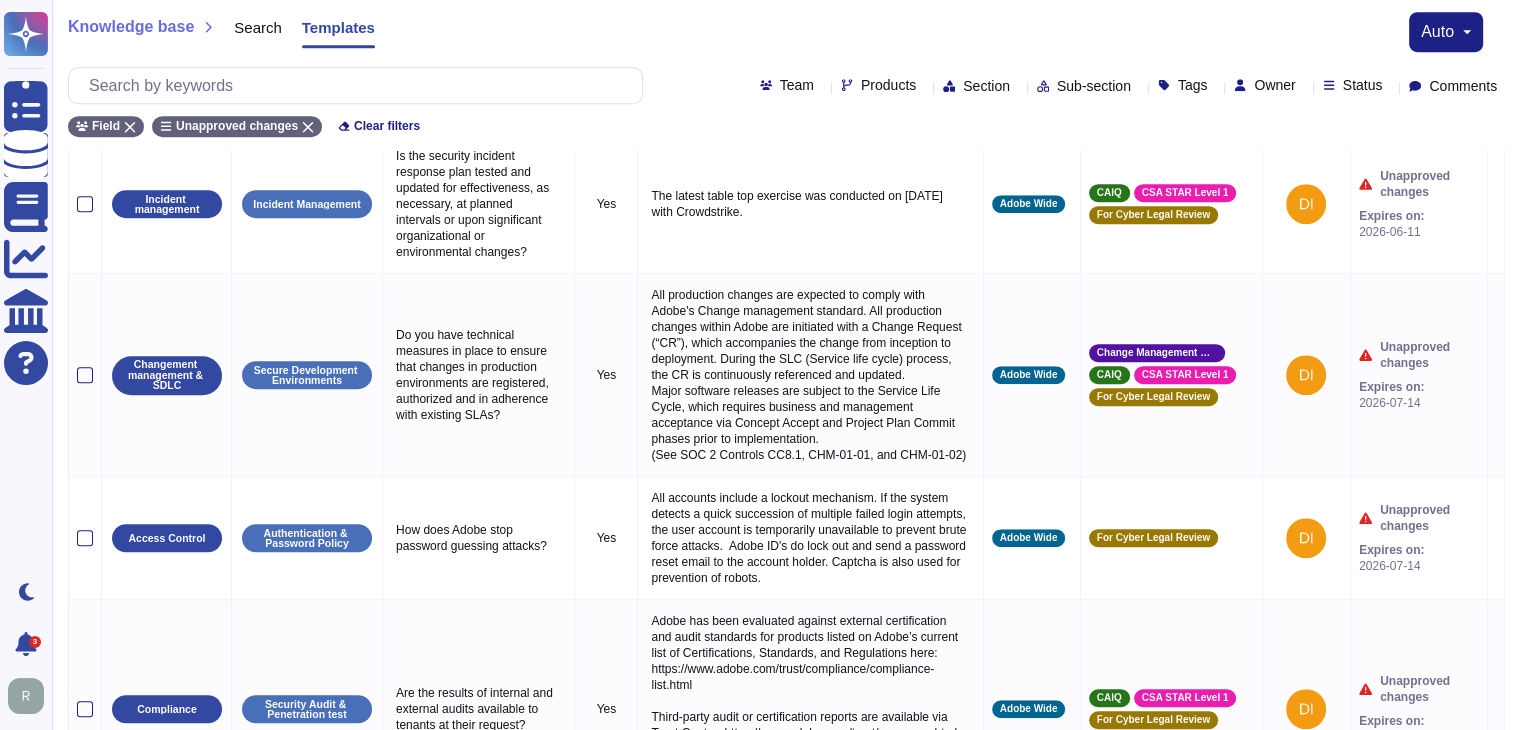 click on "2" at bounding box center [708, 850] 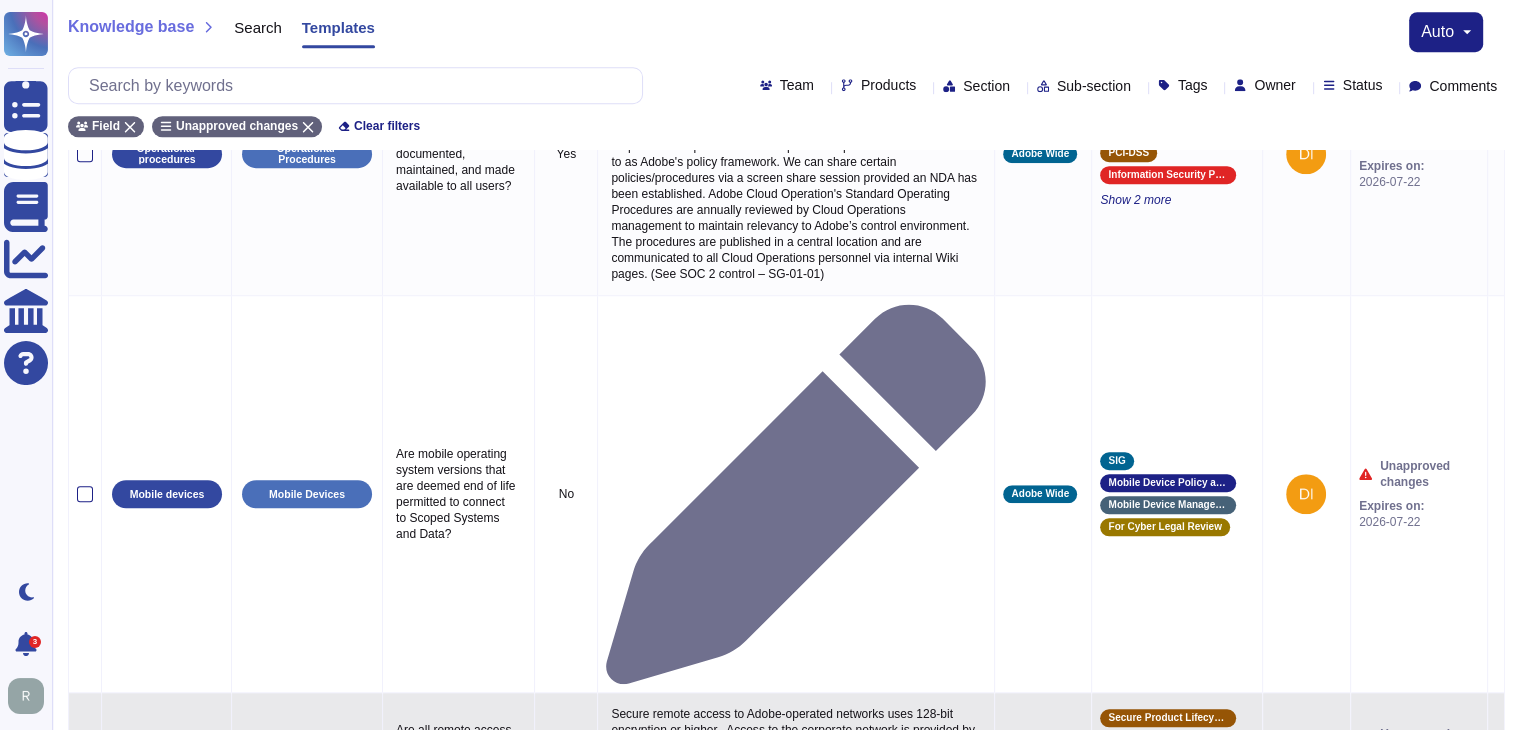 scroll, scrollTop: 1495, scrollLeft: 0, axis: vertical 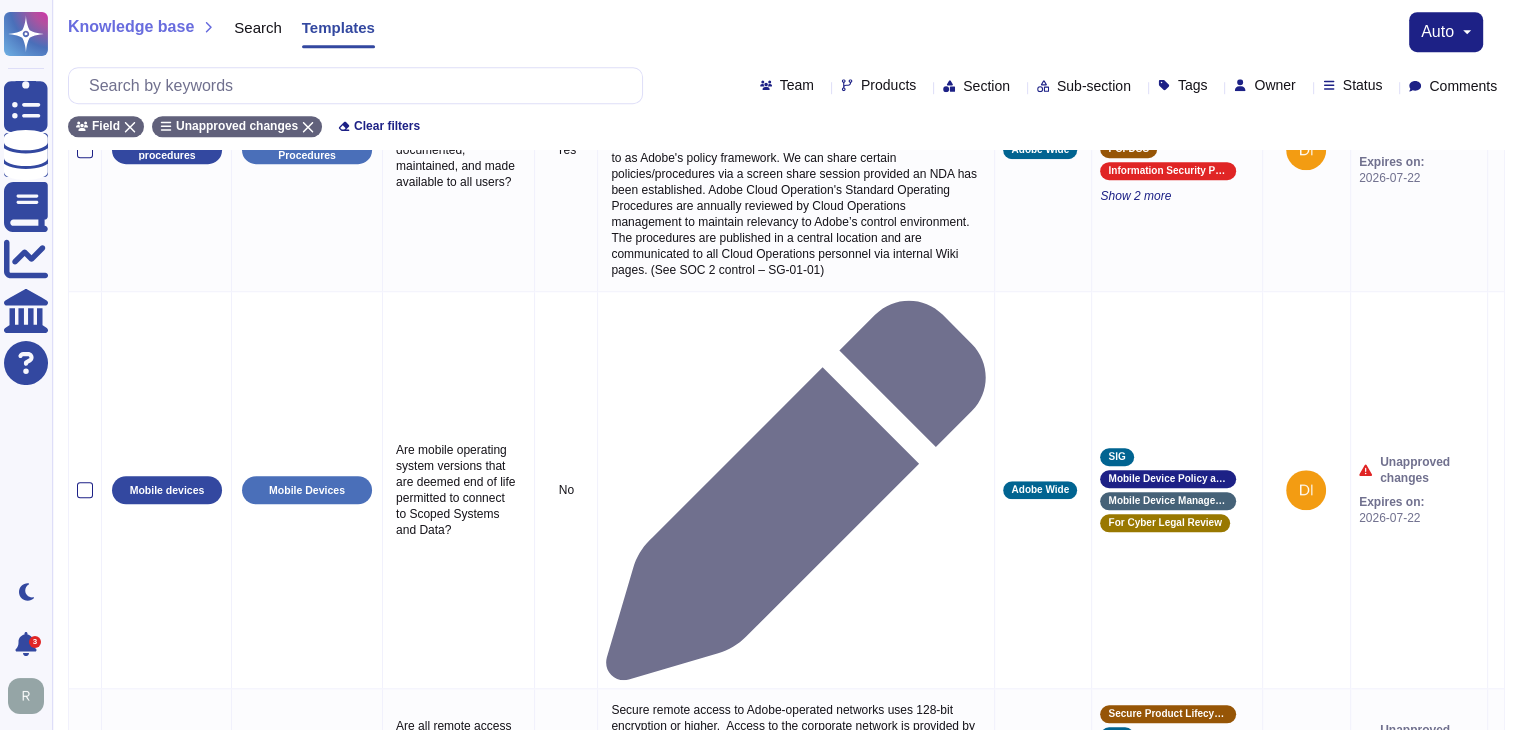 click on "3" at bounding box center (749, 1491) 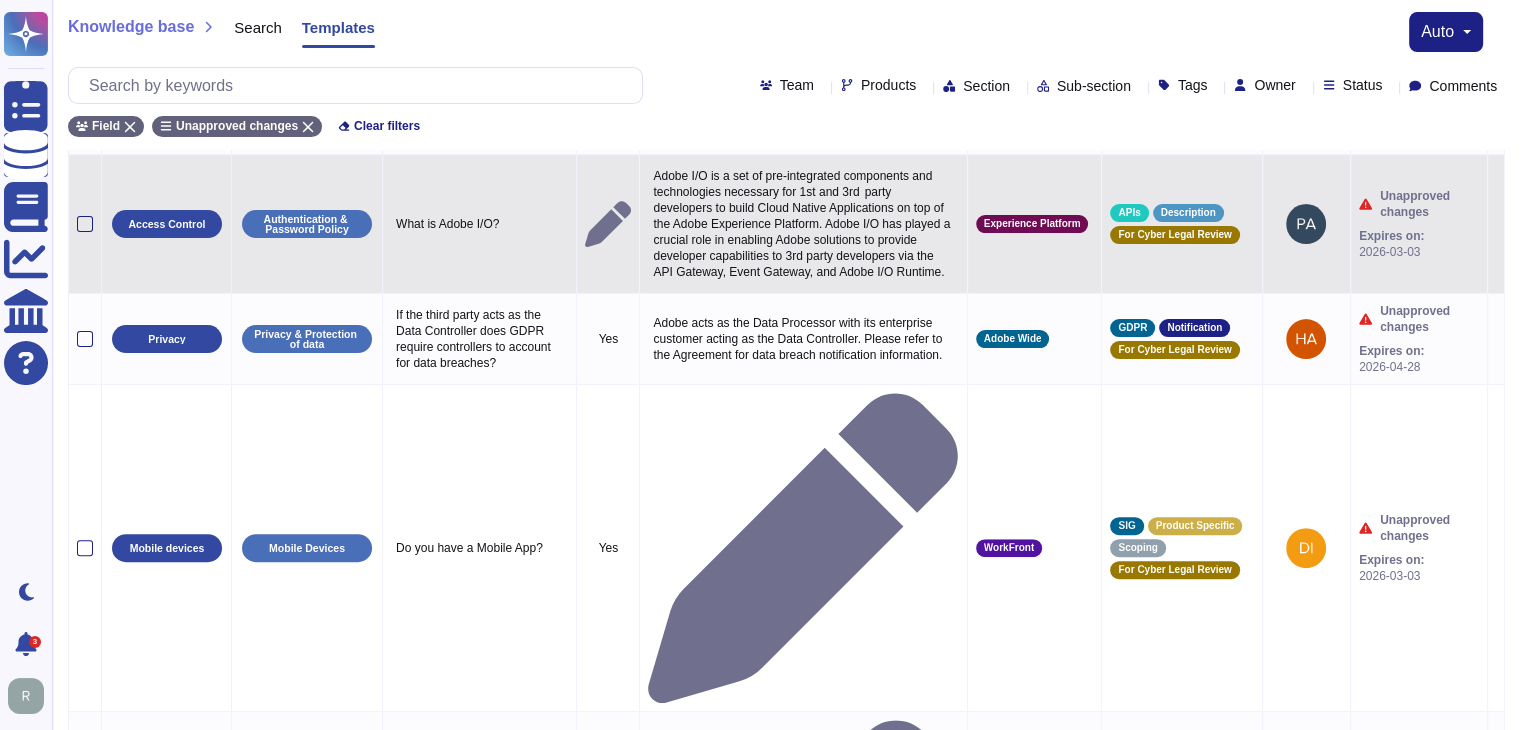 scroll, scrollTop: 0, scrollLeft: 0, axis: both 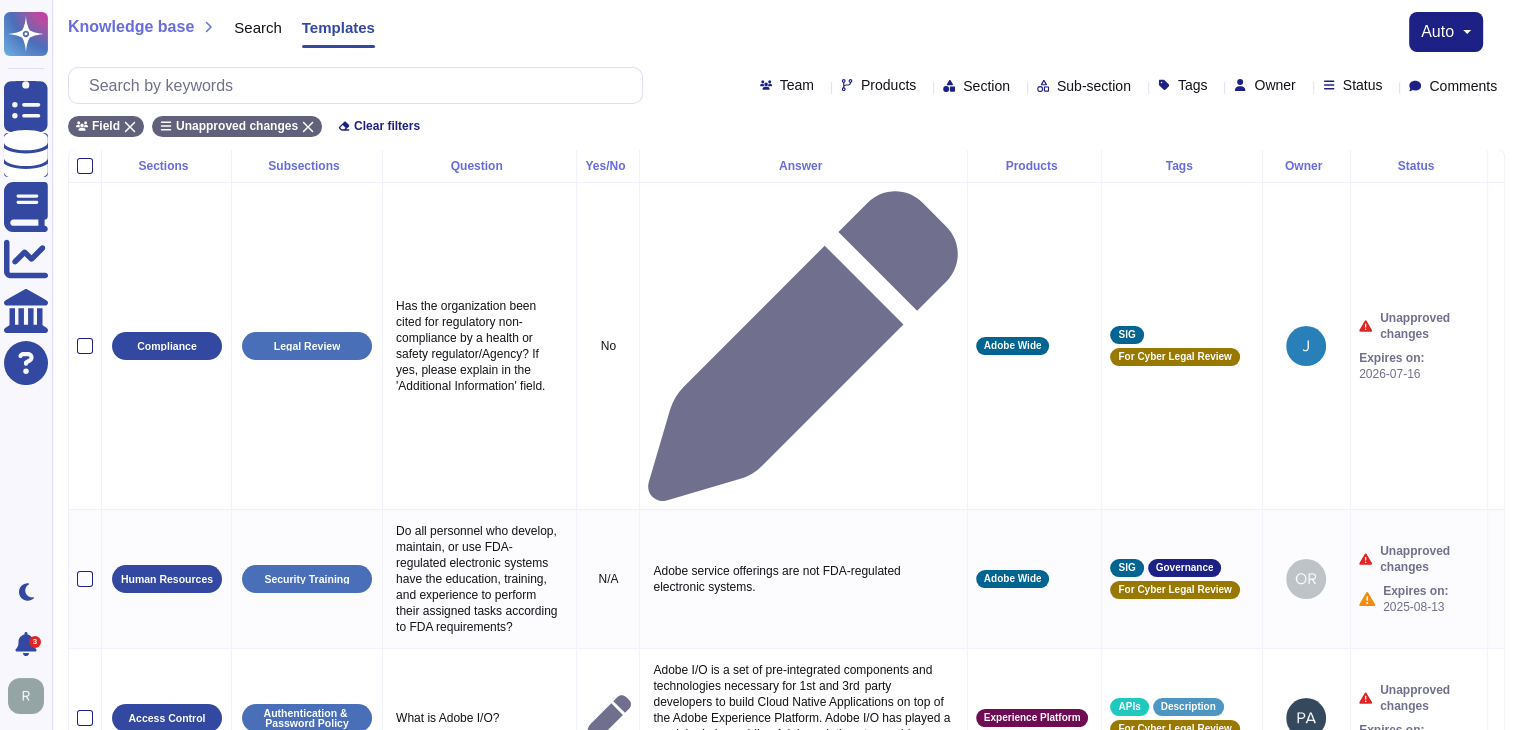click on "Knowledge base Search Templates auto" at bounding box center (786, 32) 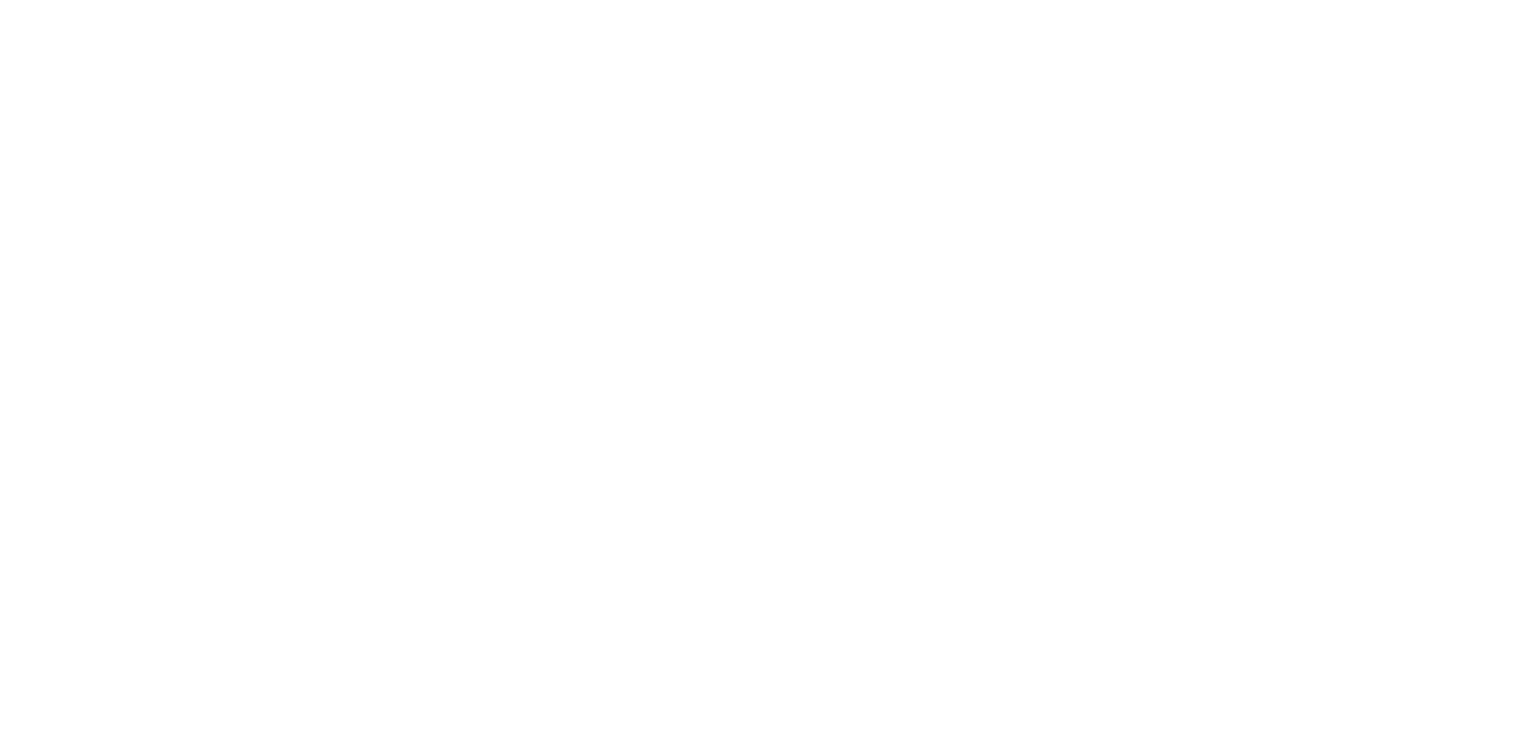 scroll, scrollTop: 0, scrollLeft: 0, axis: both 